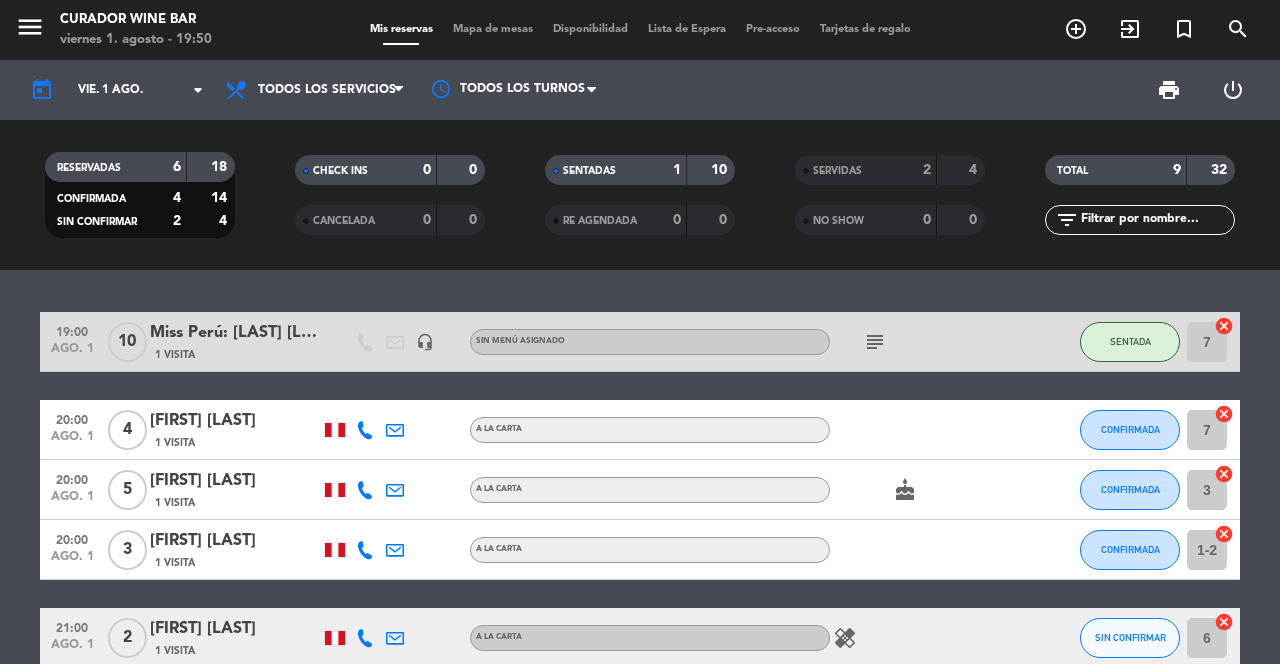 scroll, scrollTop: 0, scrollLeft: 0, axis: both 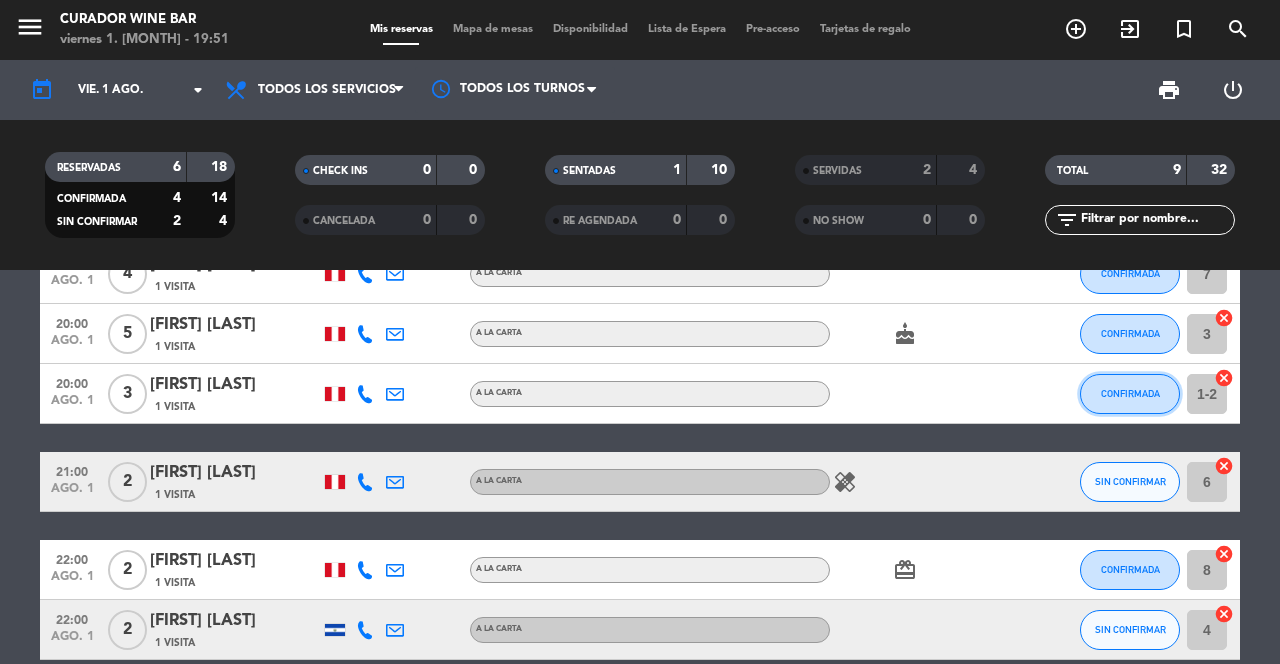 click on "CONFIRMADA" 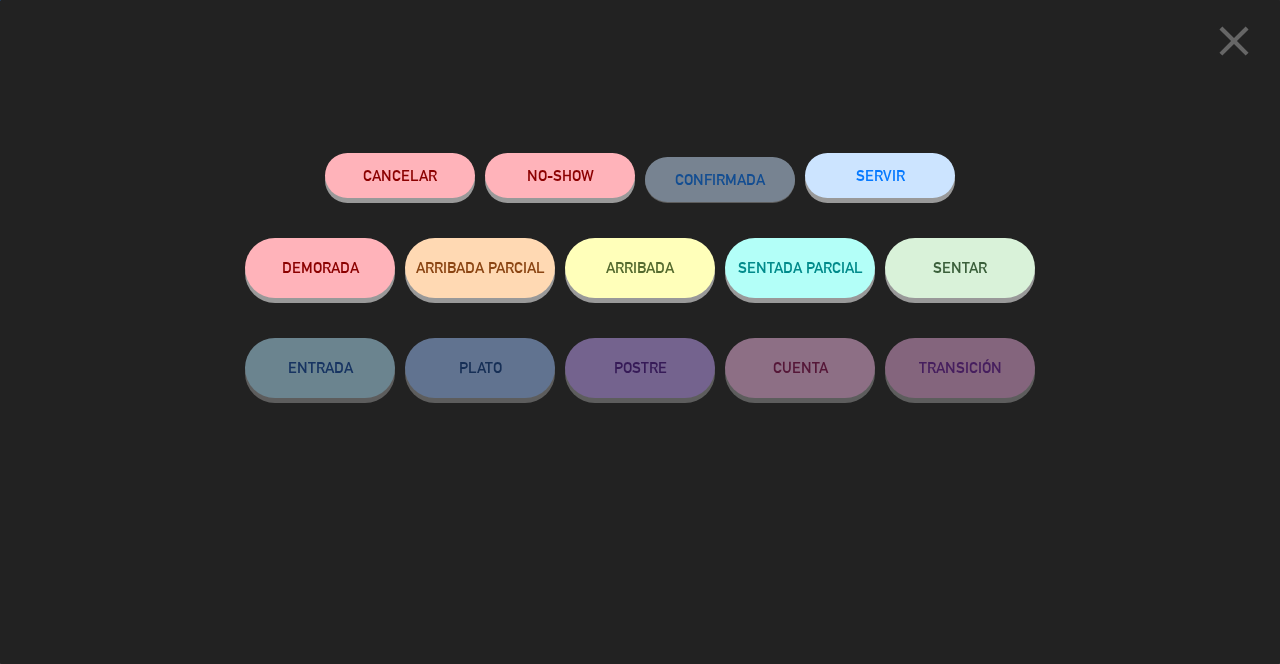 click on "SENTAR" 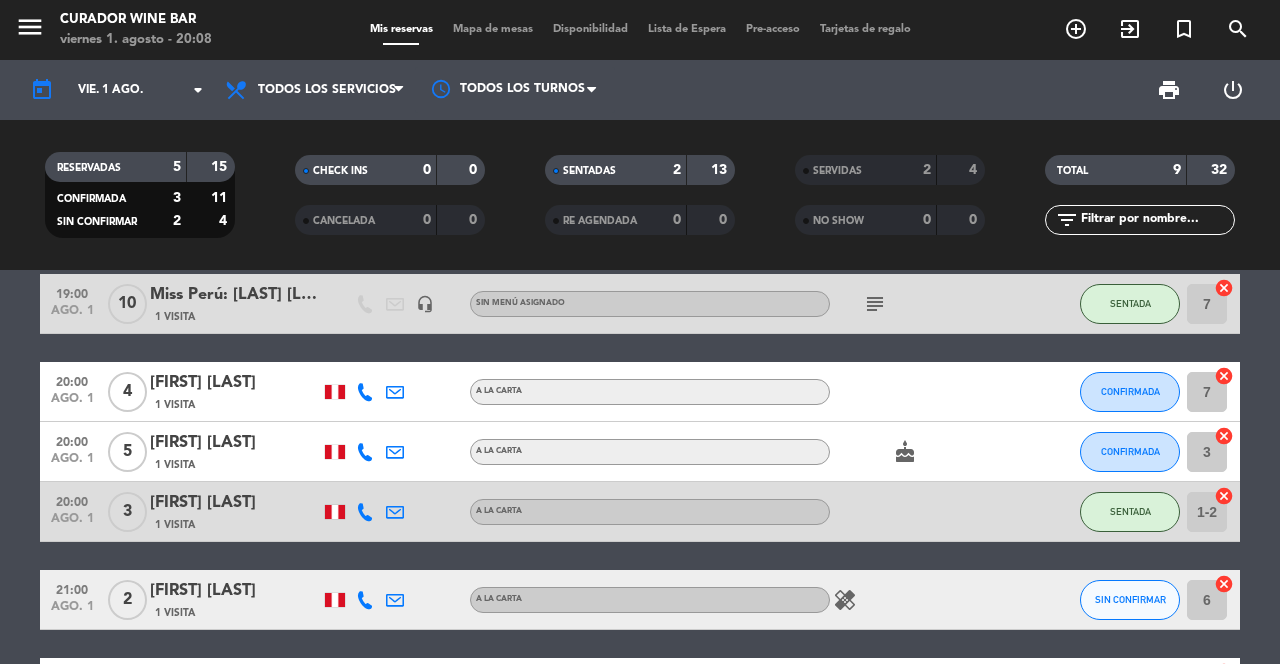 scroll, scrollTop: 28, scrollLeft: 0, axis: vertical 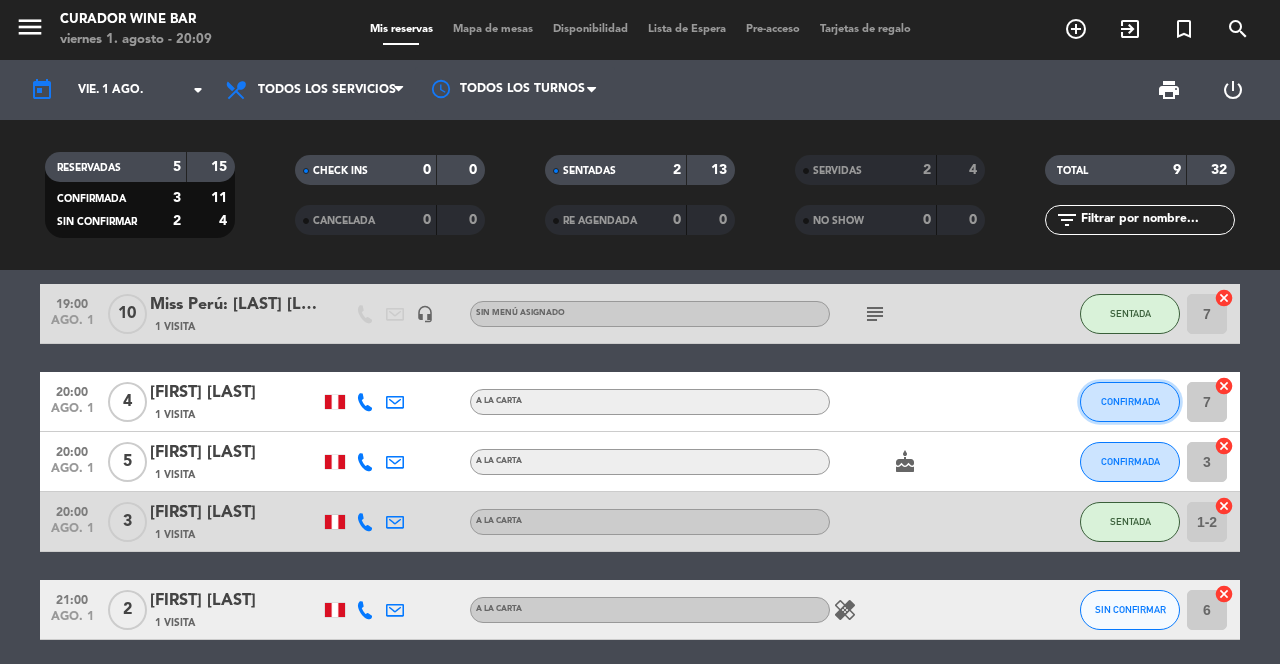 click on "CONFIRMADA" 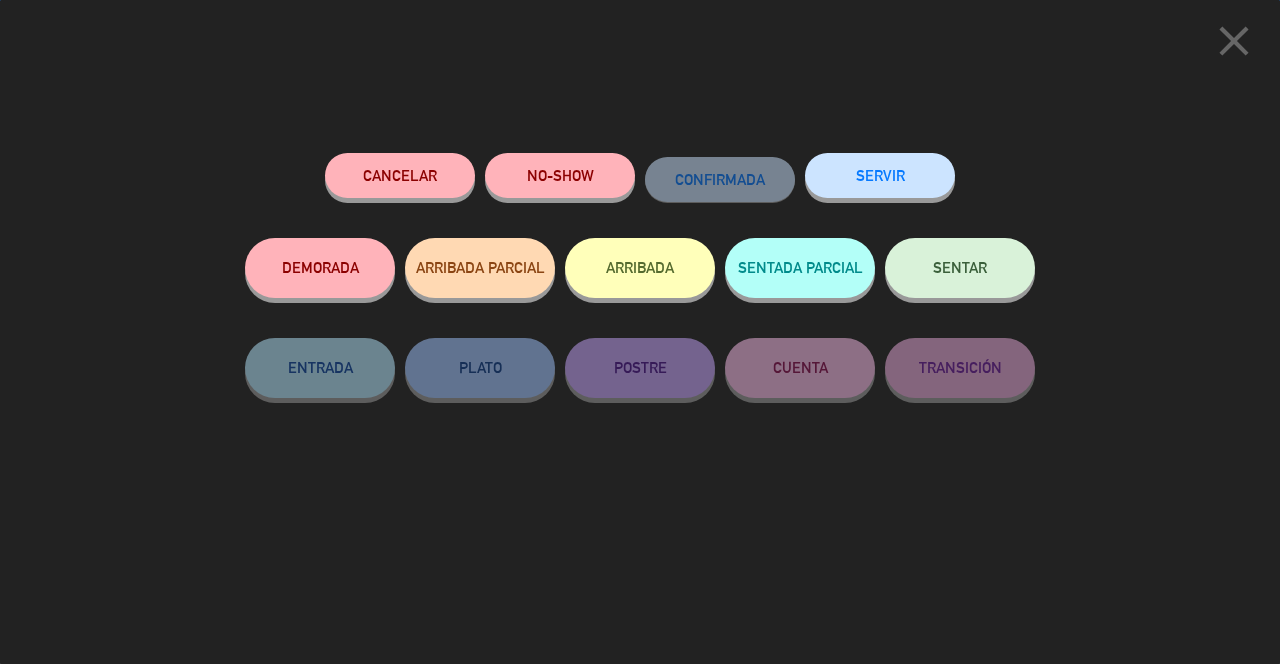 click on "SENTAR" 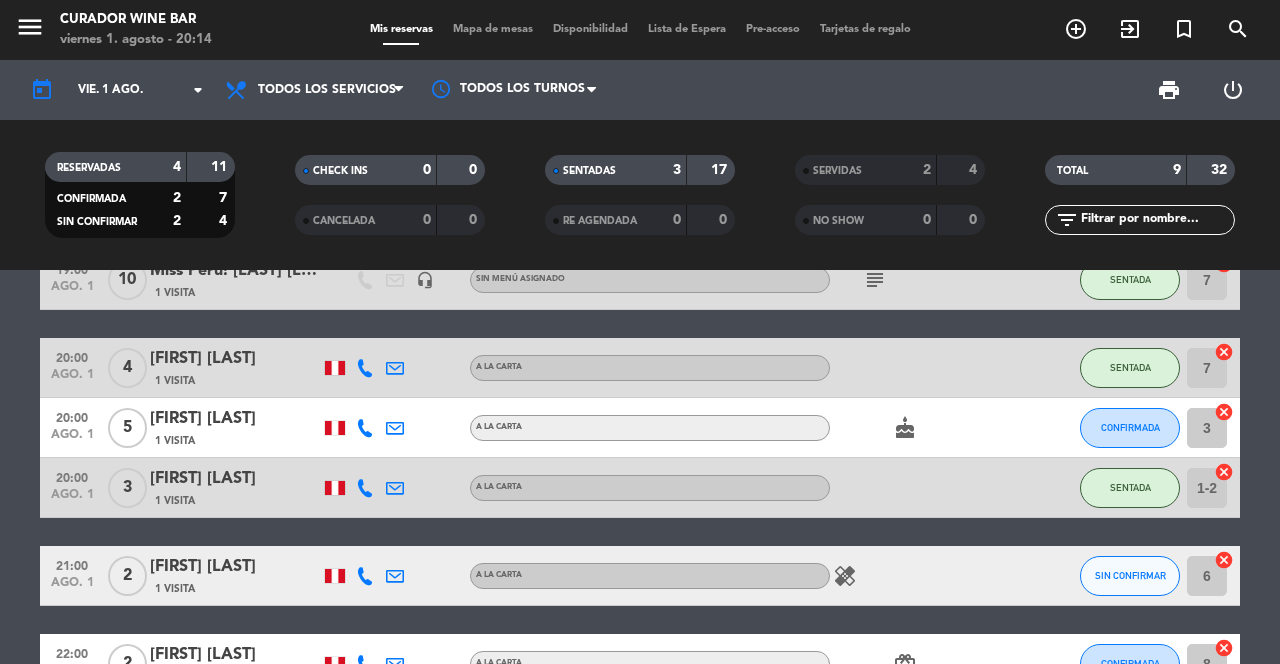 scroll, scrollTop: 0, scrollLeft: 0, axis: both 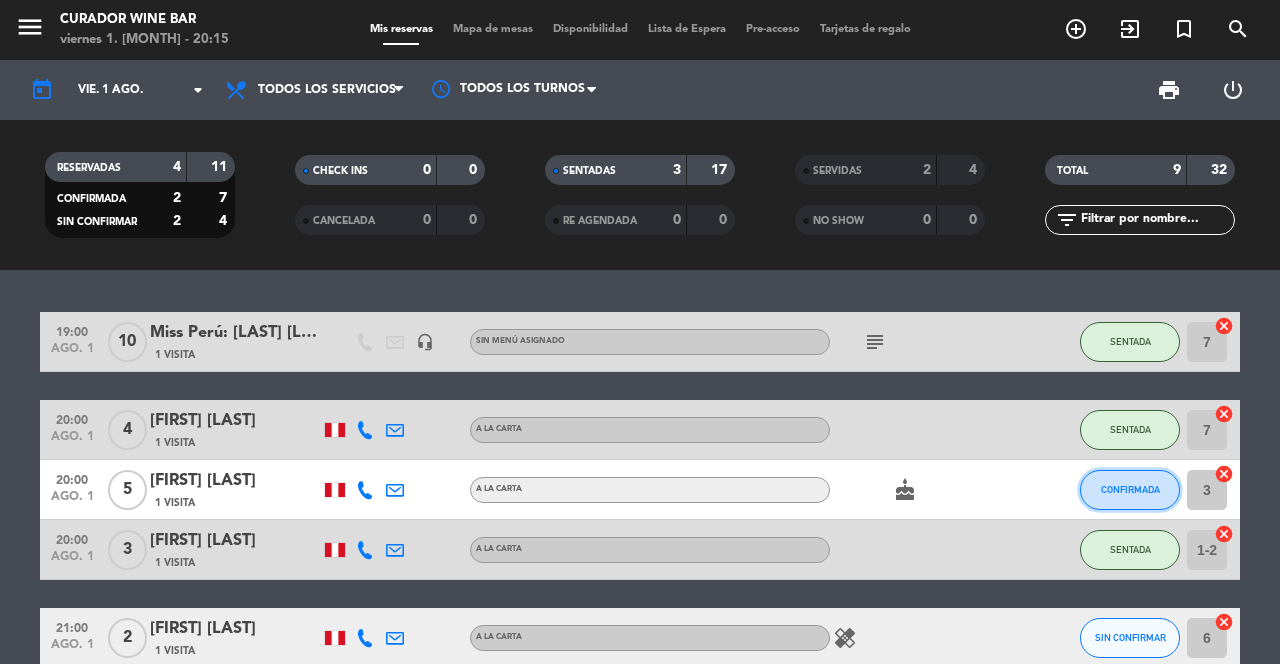 click on "CONFIRMADA" 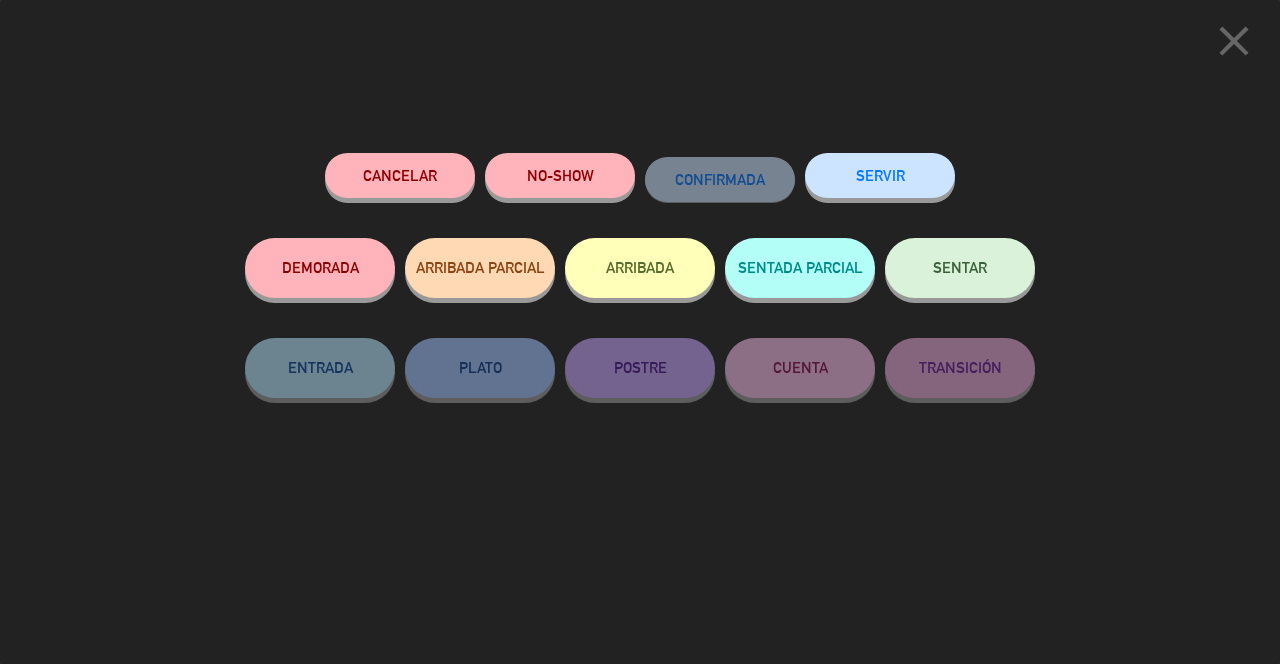 click on "SENTAR" 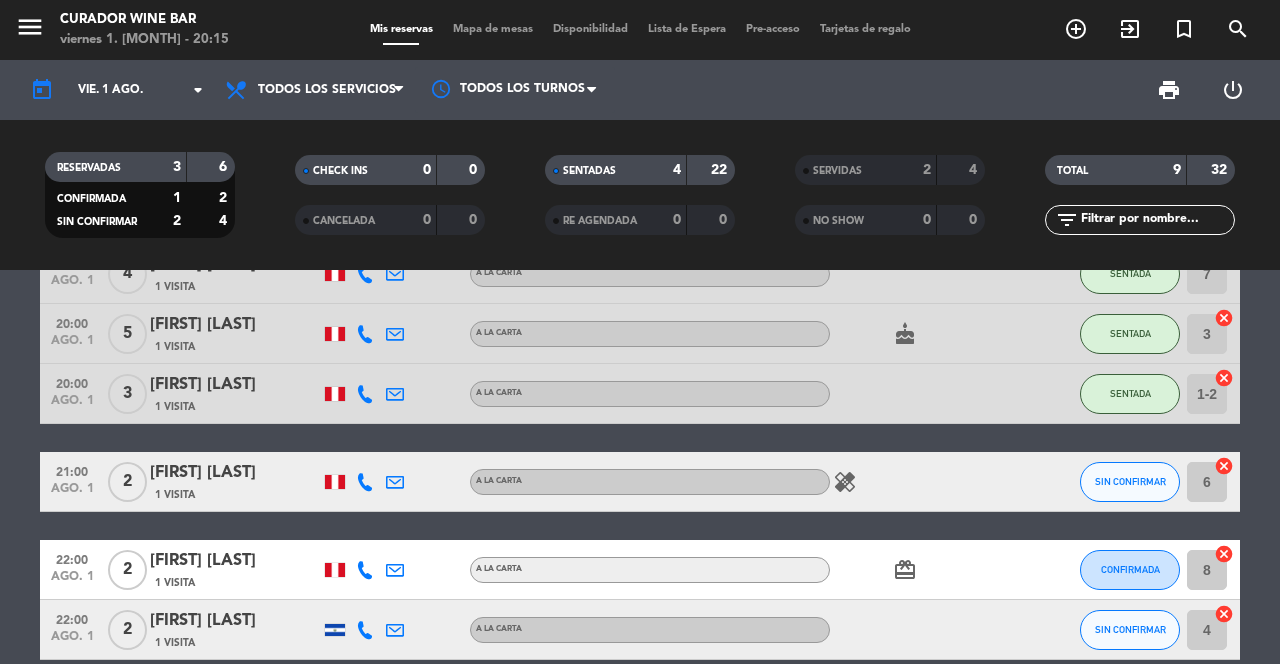 scroll, scrollTop: 0, scrollLeft: 0, axis: both 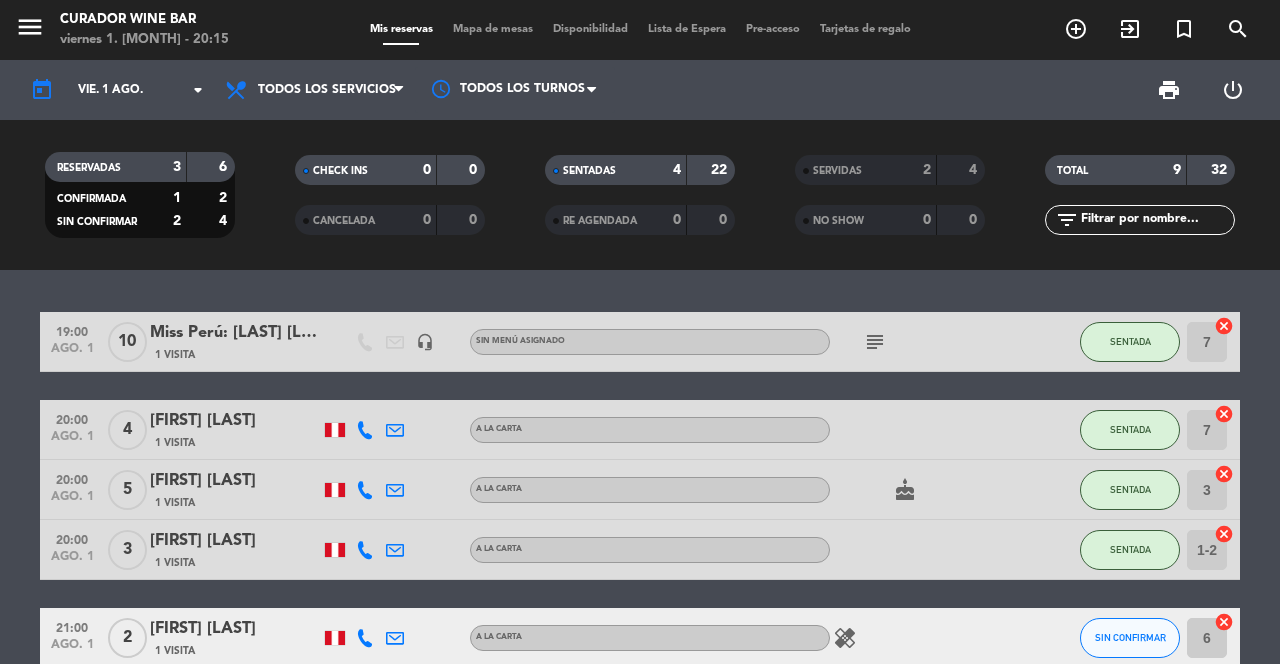 click on "exit_to_app" at bounding box center (1076, 29) 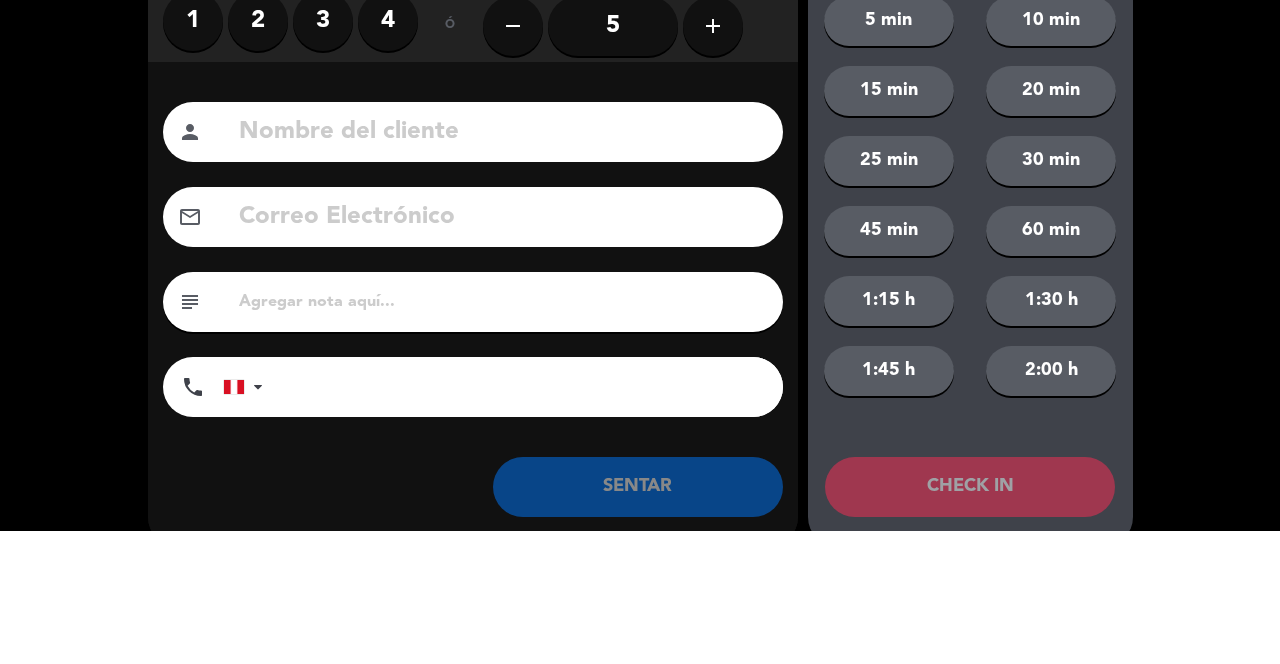 click on "2" at bounding box center (258, 154) 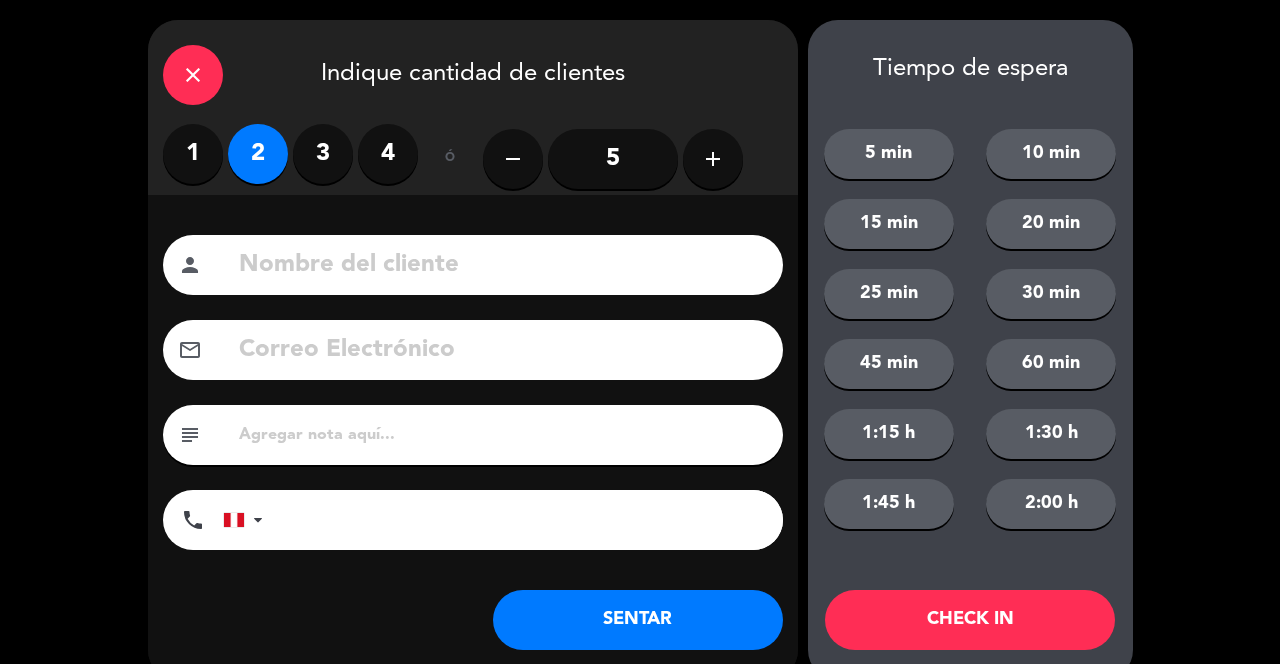 click 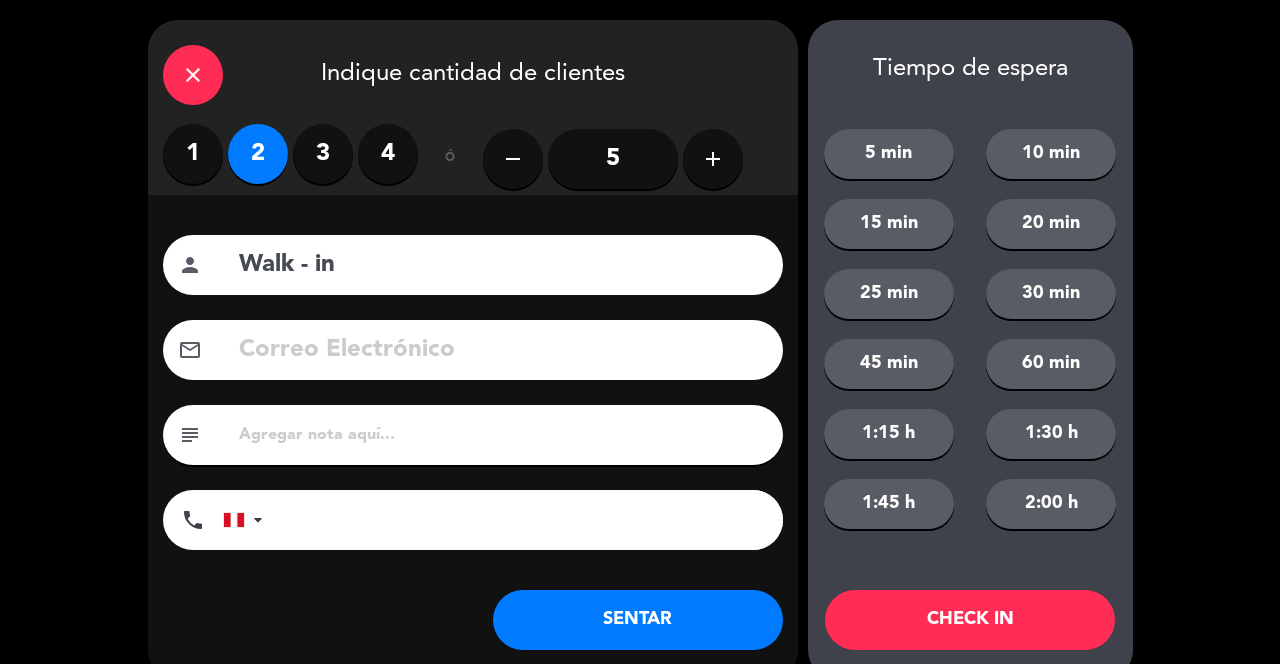 type on "Walk - in" 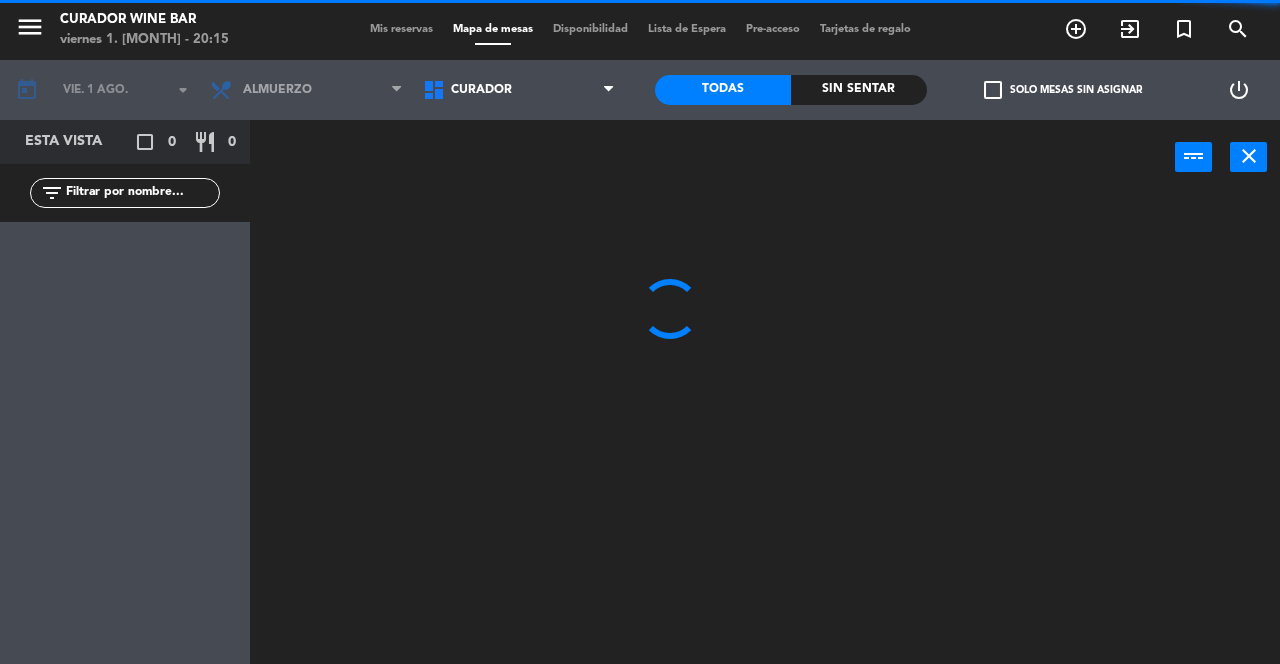 click on "close" at bounding box center (1249, 156) 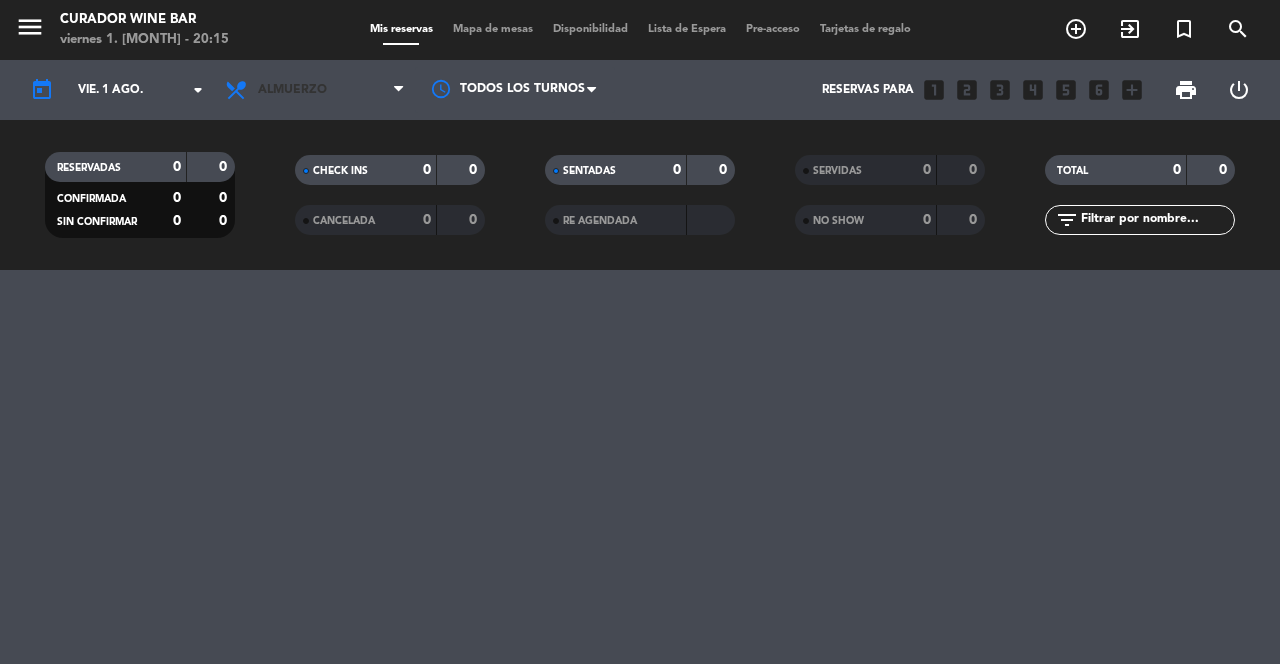 click on "Almuerzo" at bounding box center [315, 90] 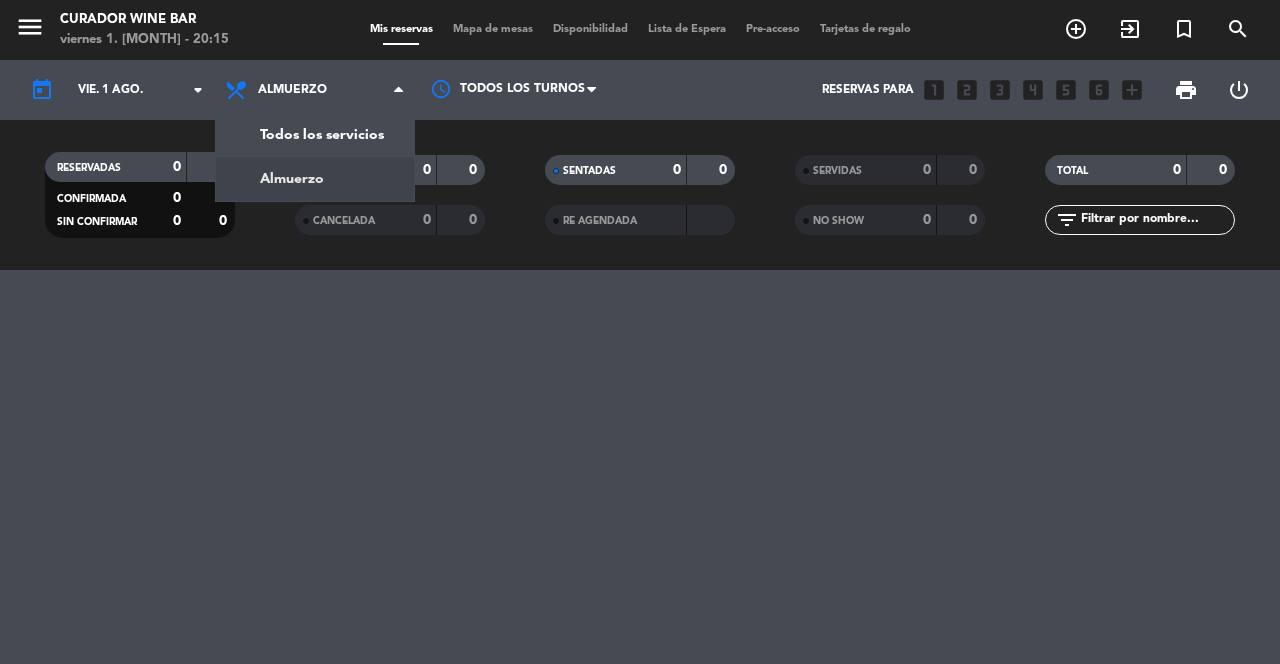 click on "menu  Curador Wine Bar   viernes 1. [MONTH] - 20:15   Mis reservas   Mapa de mesas   Disponibilidad   Lista de Espera   Pre-acceso   Tarjetas de regalo  add_circle_outline exit_to_app turned_in_not search today    vie. 1 [MONTH]. arrow_drop_down  Todos los servicios  Almuerzo  Almuerzo  Todos los servicios  Almuerzo Todos los turnos  Reservas para   looks_one   looks_two   looks_3   looks_4   looks_5   looks_6   add_box  print  power_settings_new   RESERVADAS   0   0   CONFIRMADA   0   0   SIN CONFIRMAR   0   0   CHECK INS   0   0   CANCELADA   0   0   SENTADAS   0   0   RE AGENDADA         SERVIDAS   0   0   NO SHOW   0   0   TOTAL   0   0  filter_list" 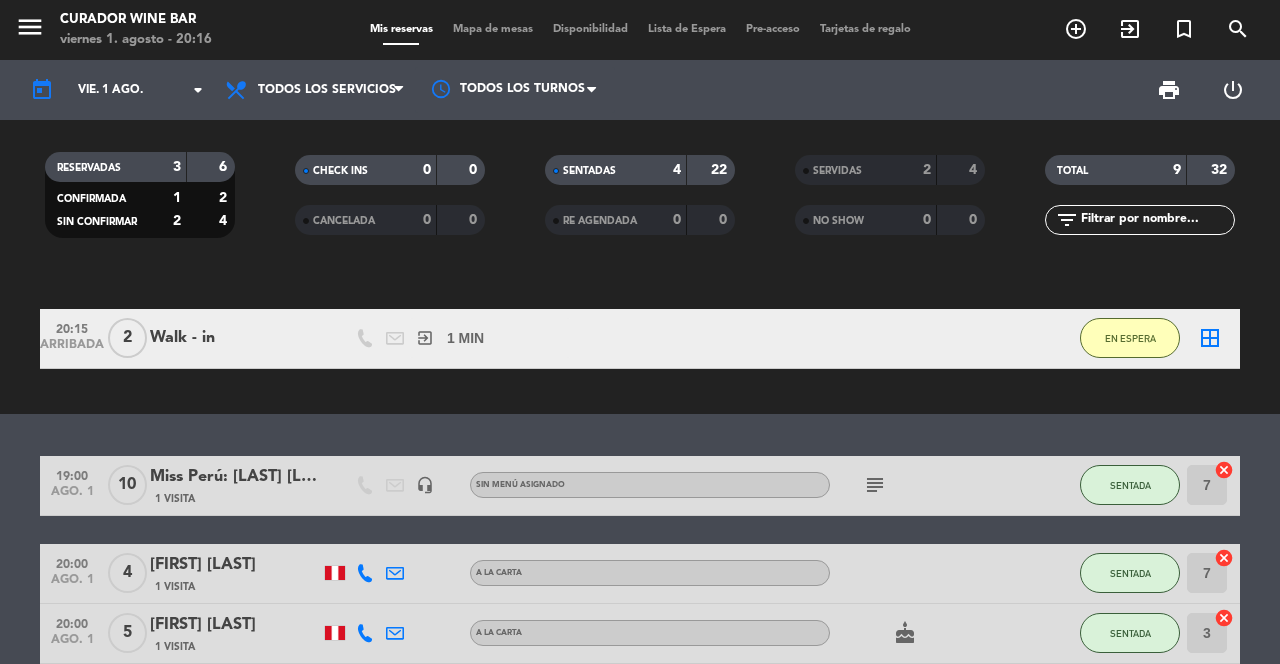 scroll, scrollTop: 79, scrollLeft: 0, axis: vertical 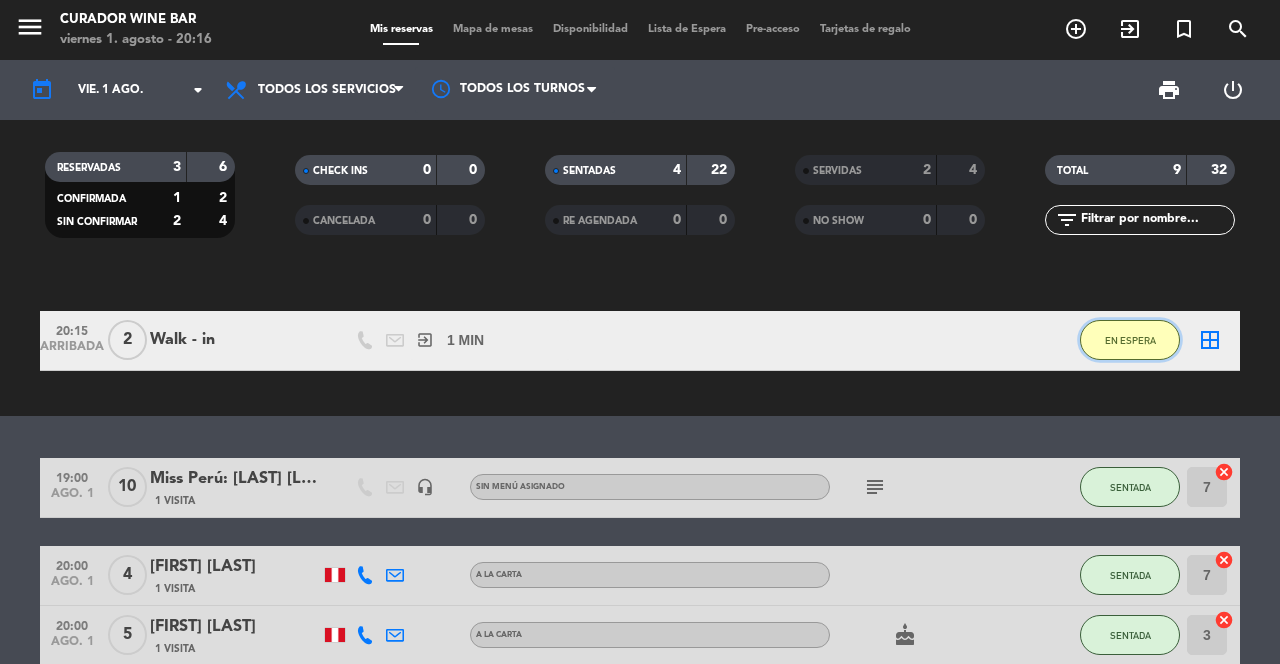 click on "EN ESPERA" 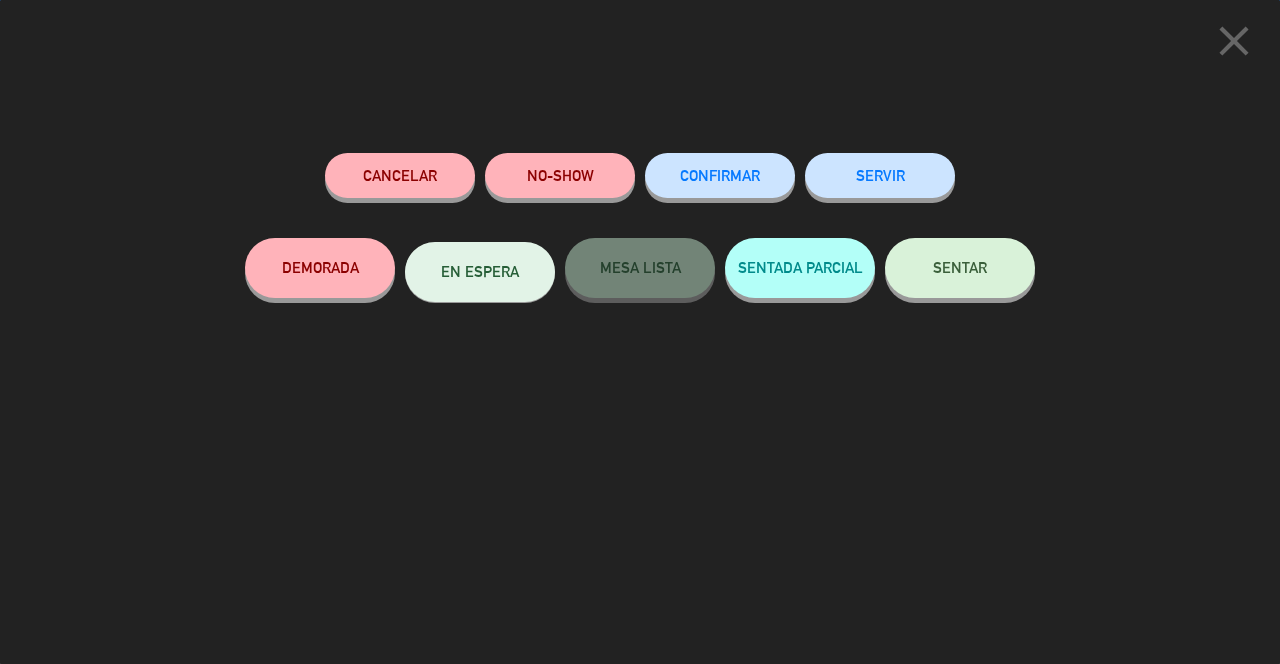 click on "SENTAR" 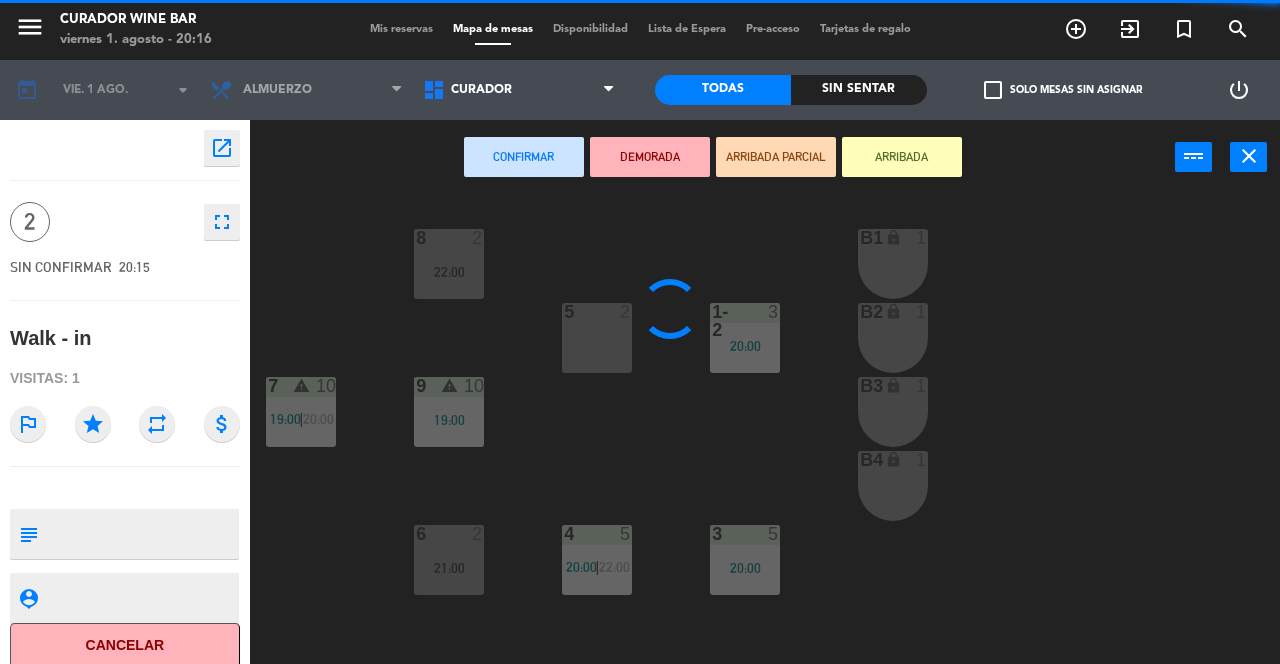click on "5 2" at bounding box center [597, 338] 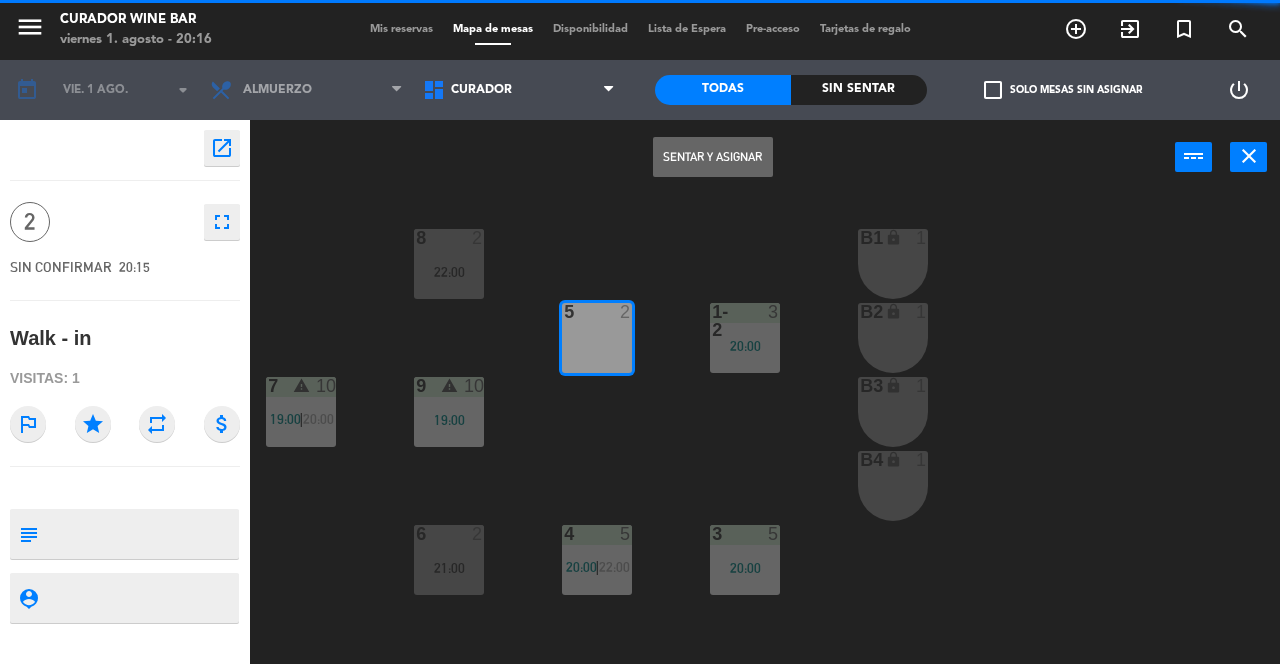 click on "Sentar y Asignar" at bounding box center [713, 157] 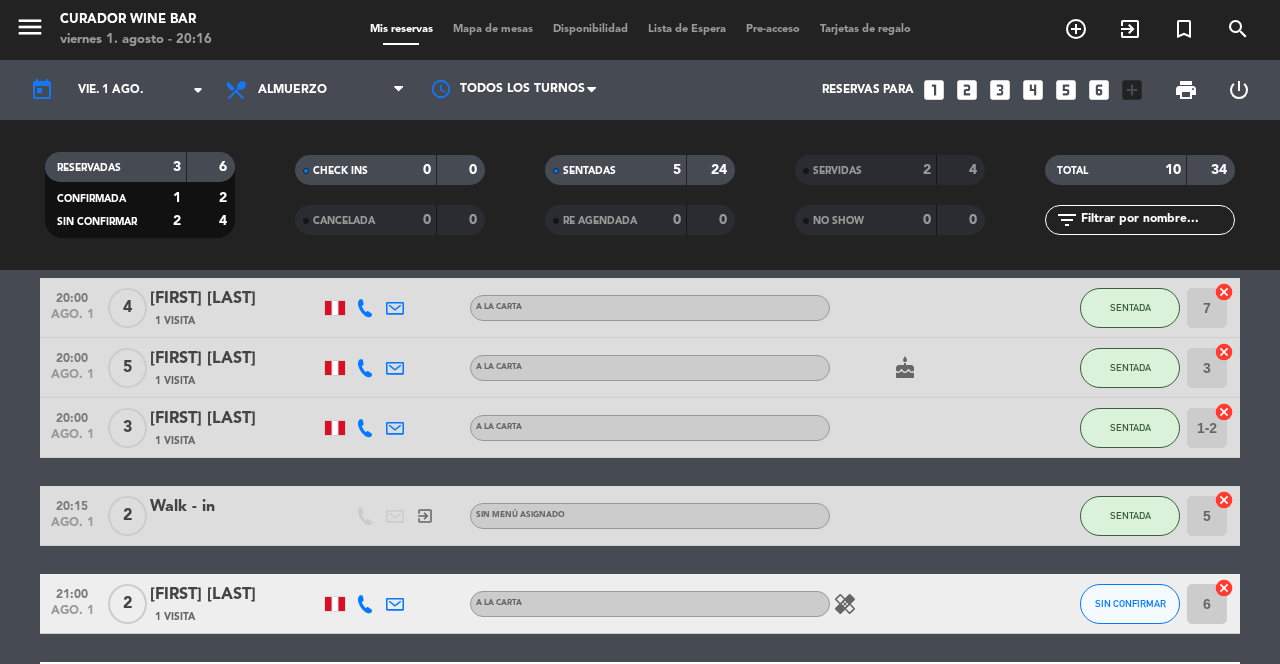 scroll, scrollTop: 0, scrollLeft: 0, axis: both 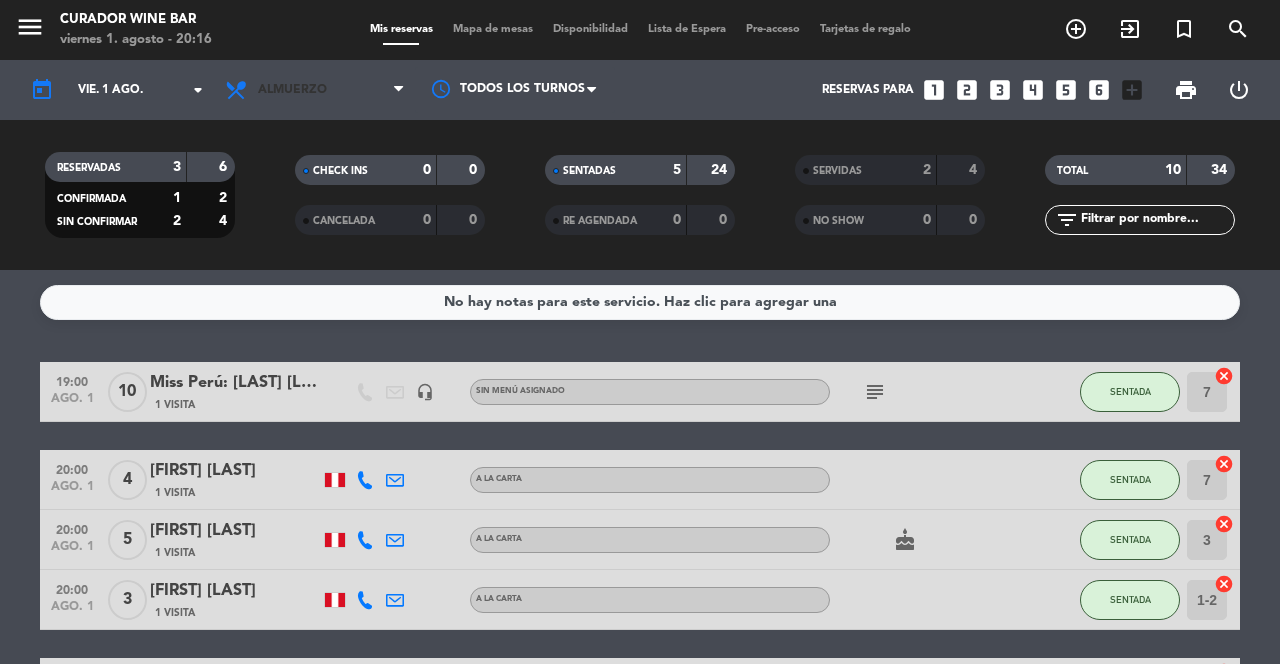 click on "Almuerzo" at bounding box center (315, 90) 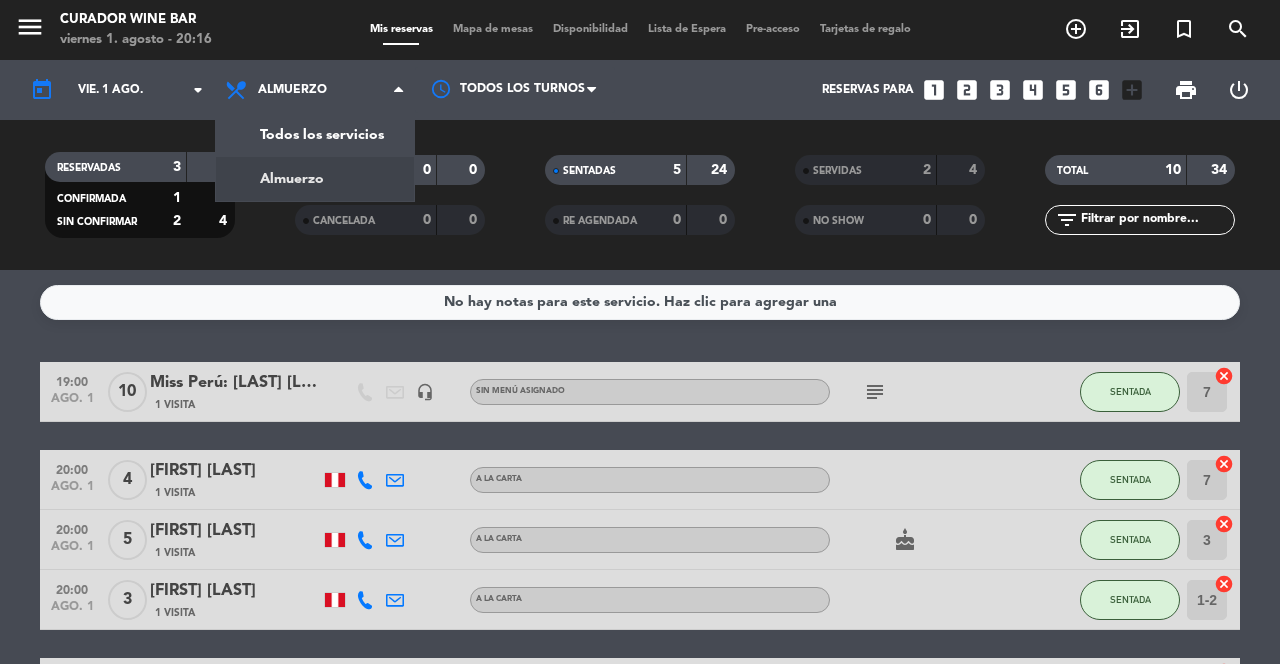 click on "menu Curador Wine Bar viernes 1. agosto - 20:16 Mis reservas Mapa de mesas Disponibilidad Lista de Espera Pre-acceso Tarjetas de regalo add_circle_outline exit_to_app turned_in_not search today vie. 1 ago. arrow_drop_down Todos los servicios Almuerzo Almuerzo Todos los servicios Almuerzo Todos los turnos Reservas para looks_one looks_two looks_3 looks_4 looks_5 looks_6 add_box print power_settings_new RESERVADAS 3 6 CONFIRMADA 1 2 SIN CONFIRMAR 2 4 CHECK INS 0 0 CANCELADA 0 0 SENTADAS 5 24 RE AGENDADA 0 0 SERVIDAS 2 4 NO SHOW 0 0 TOTAL 10 34 filter_list" 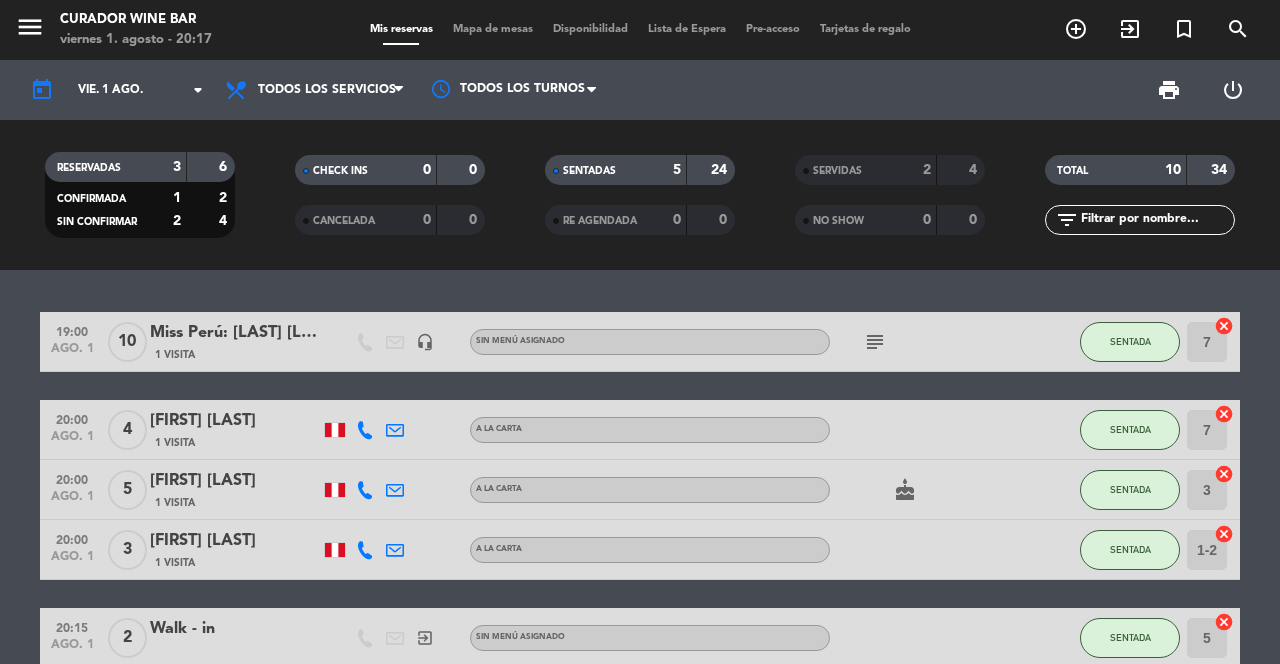 scroll, scrollTop: 244, scrollLeft: 0, axis: vertical 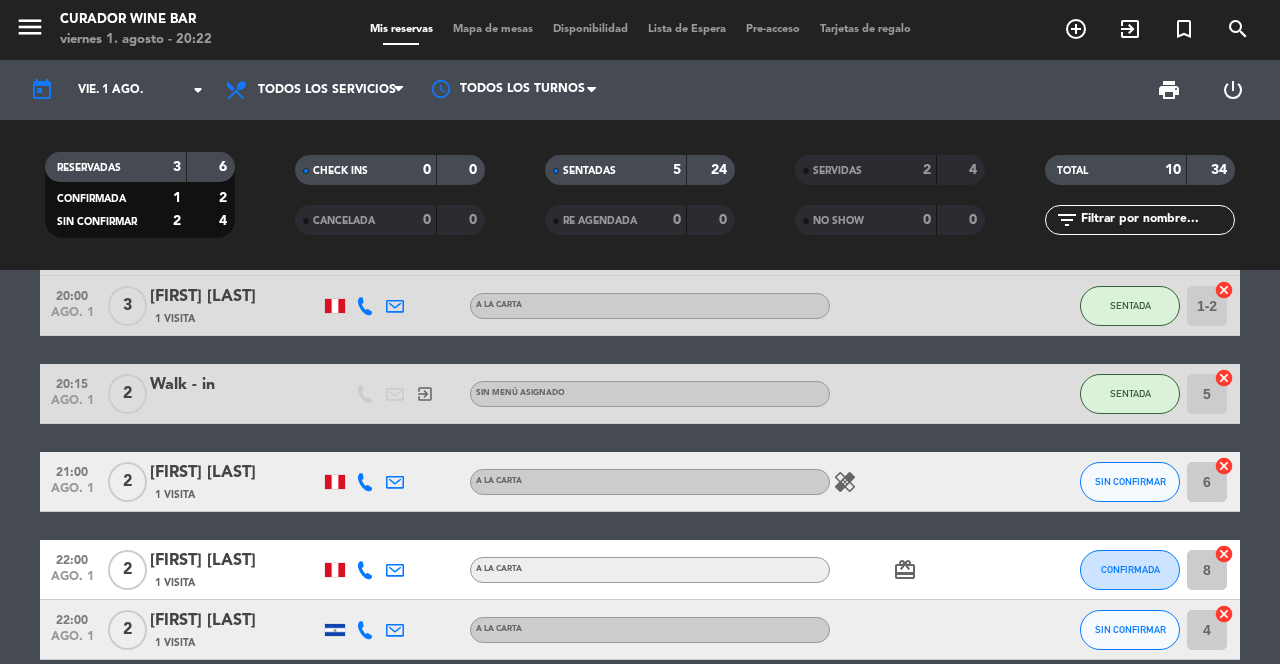 click 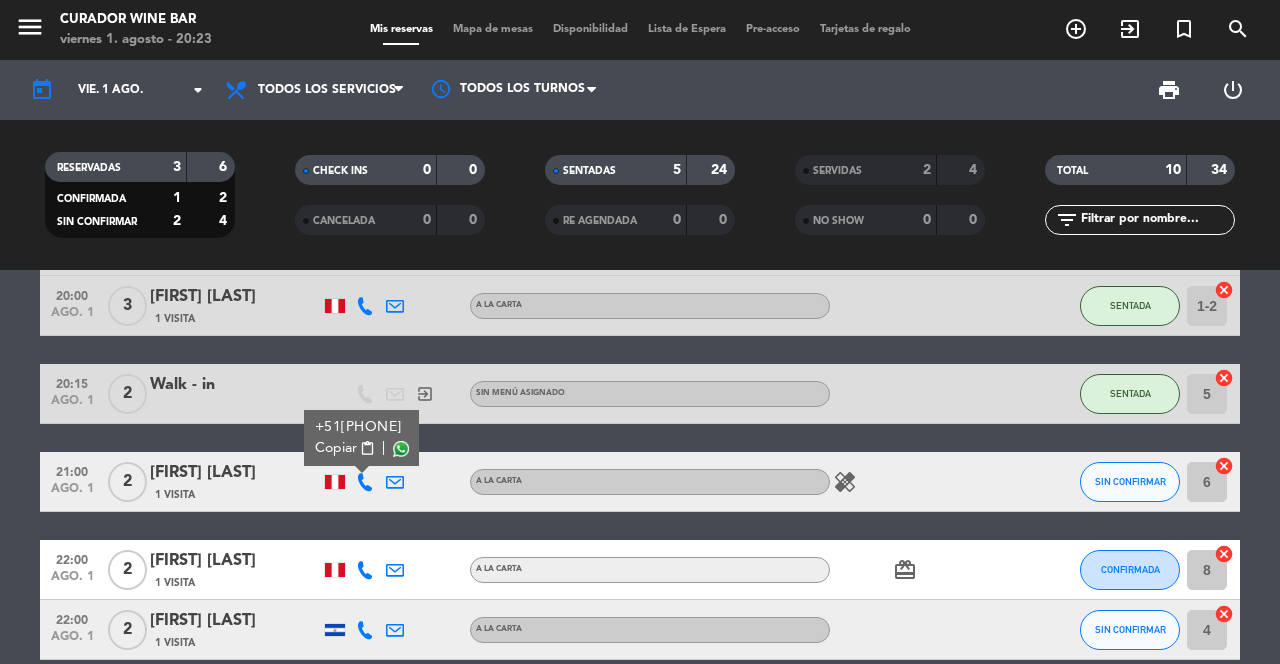 click 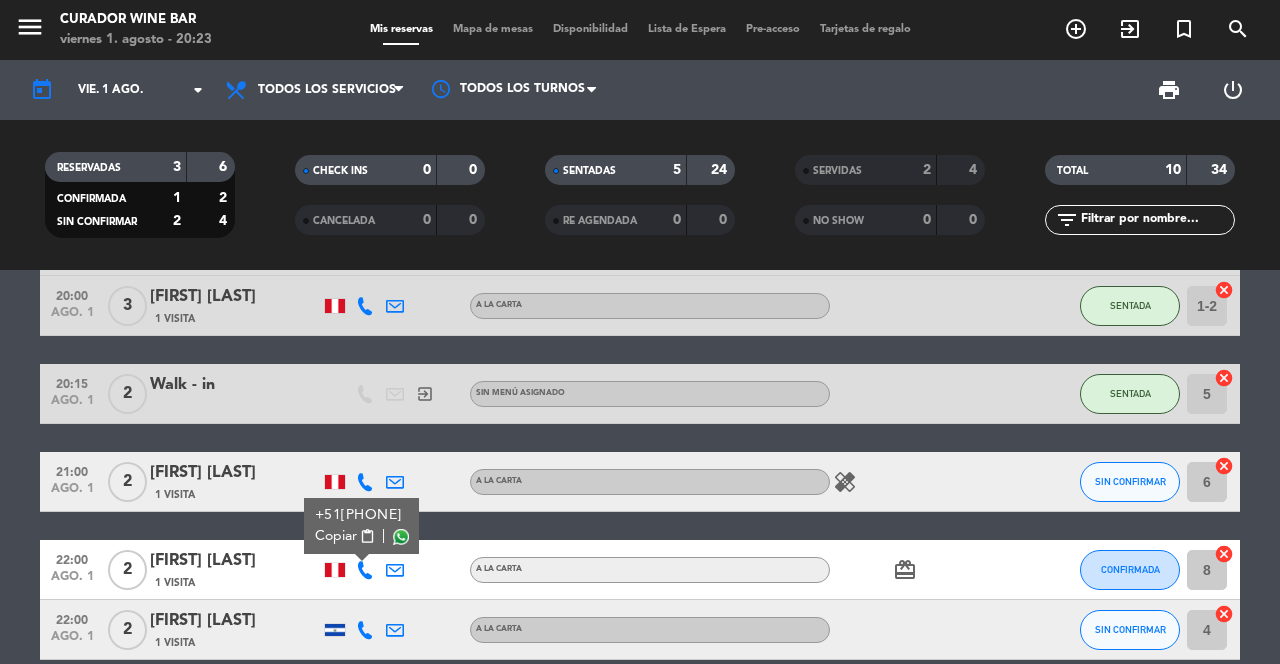 click 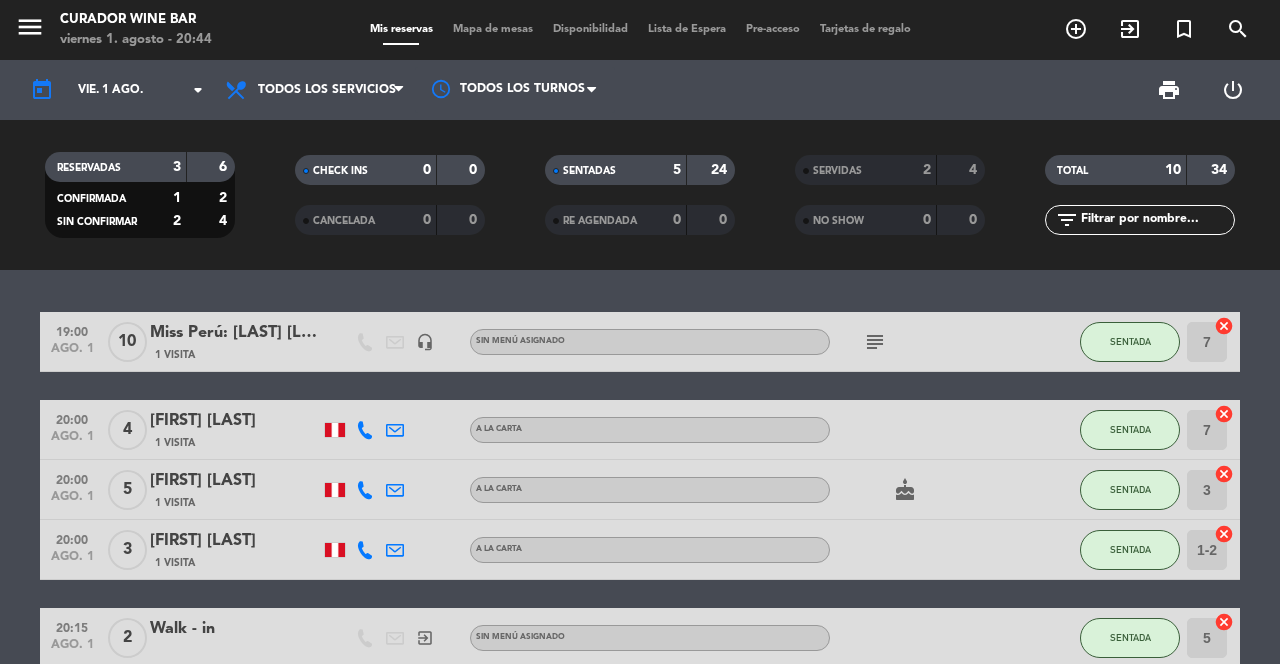 scroll, scrollTop: 244, scrollLeft: 0, axis: vertical 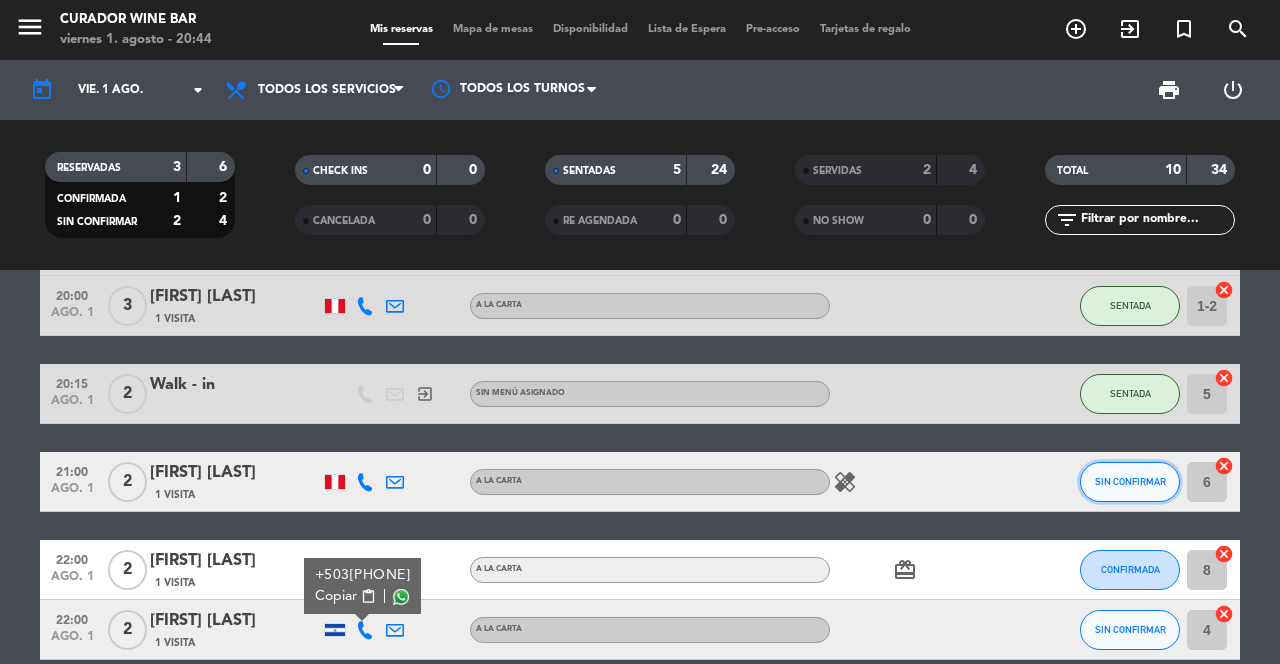 click on "SIN CONFIRMAR" 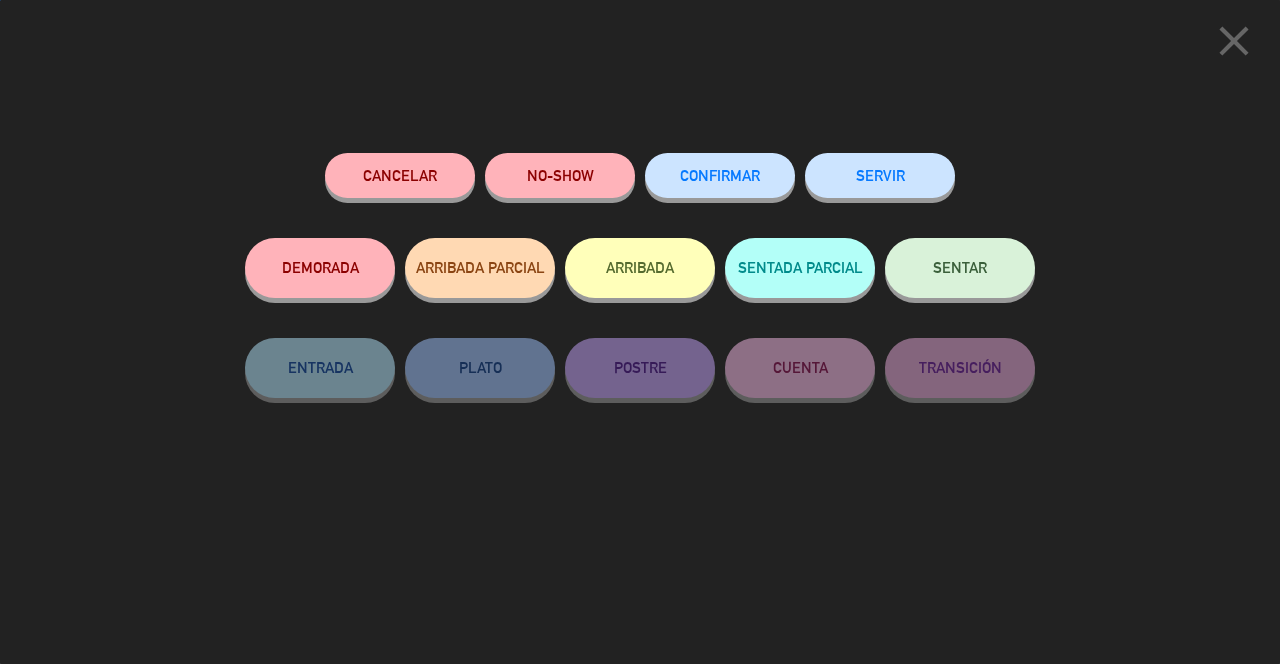 click on "SENTAR" 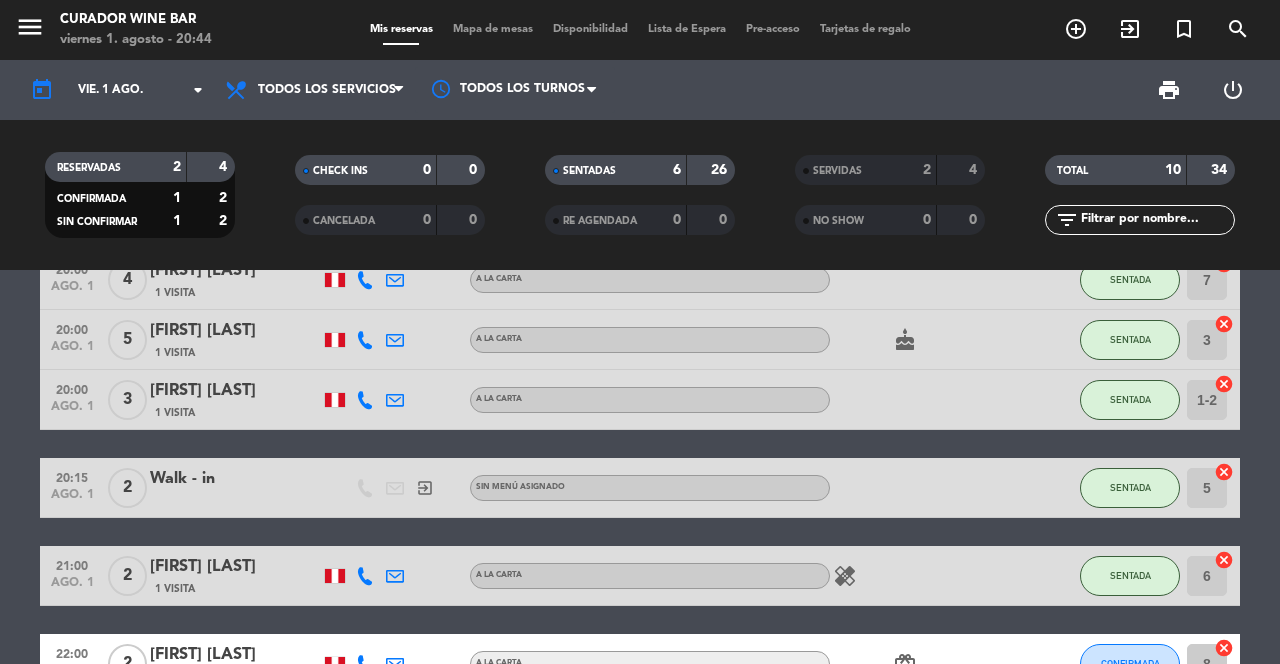 scroll, scrollTop: 244, scrollLeft: 0, axis: vertical 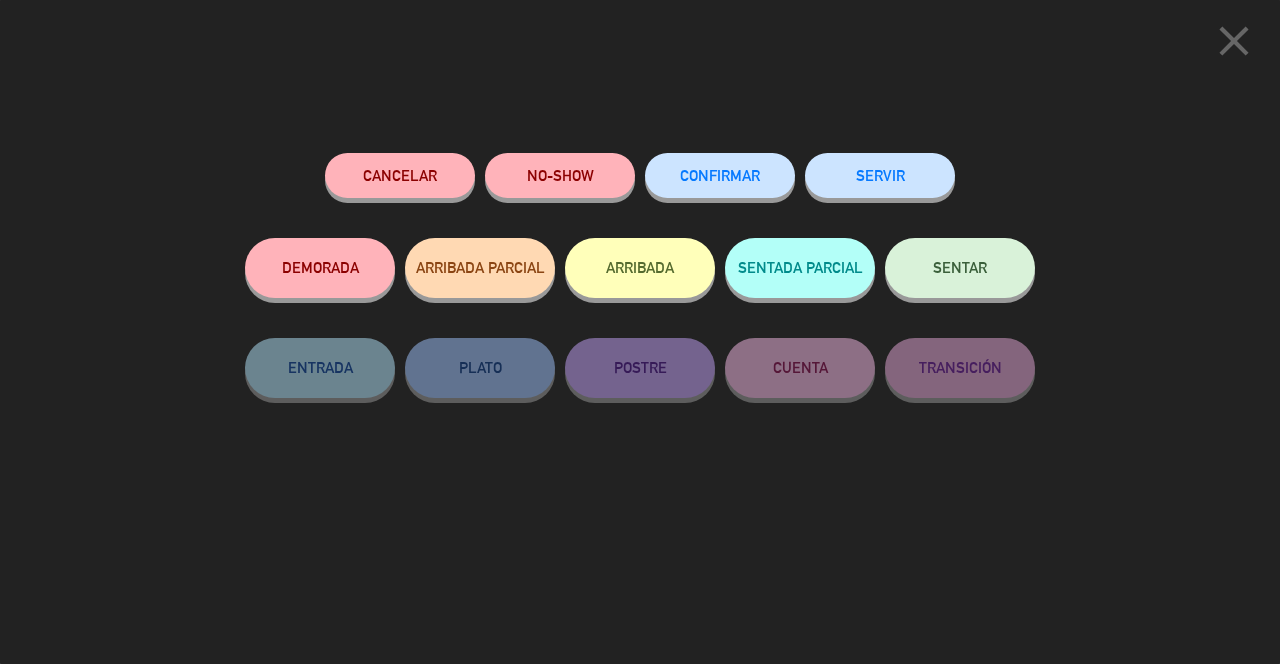 click on "NO-SHOW" 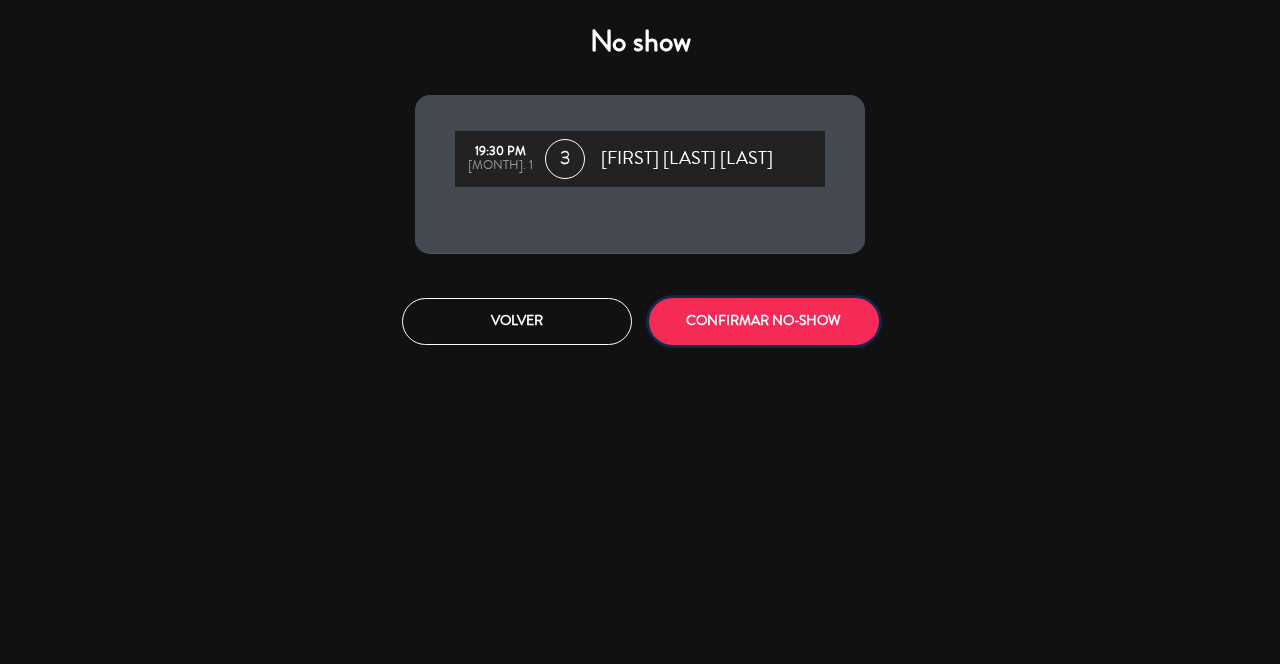 click on "CONFIRMAR NO-SHOW" 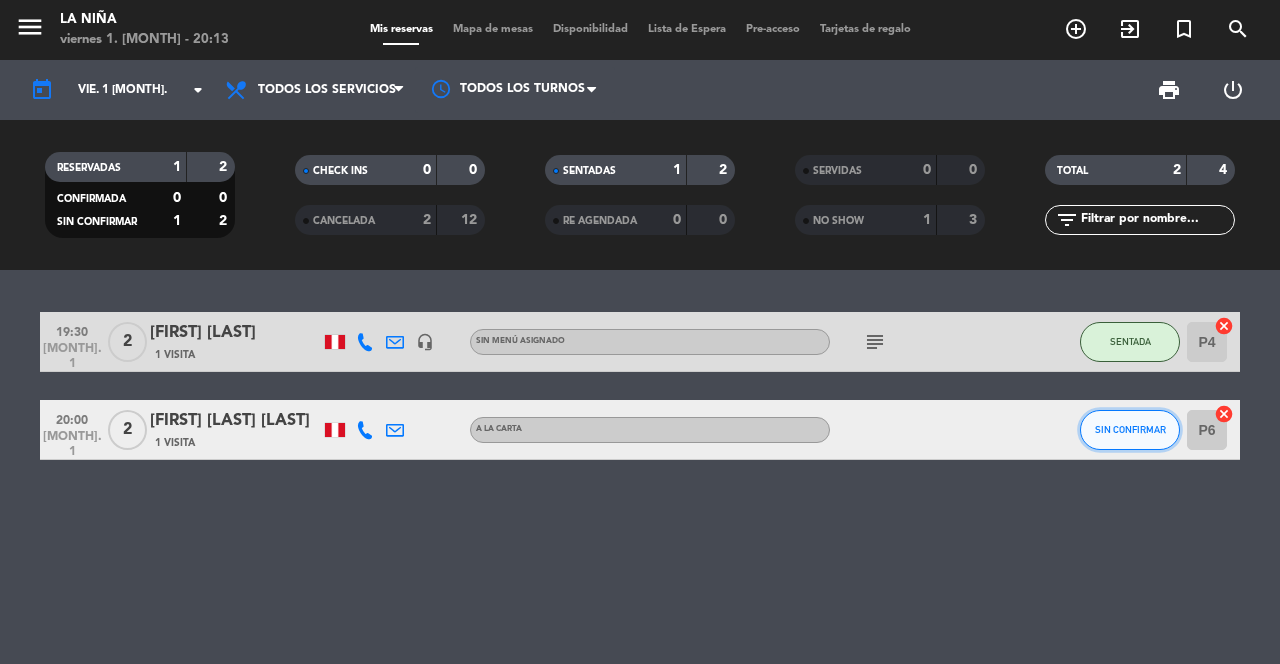 click on "SIN CONFIRMAR" 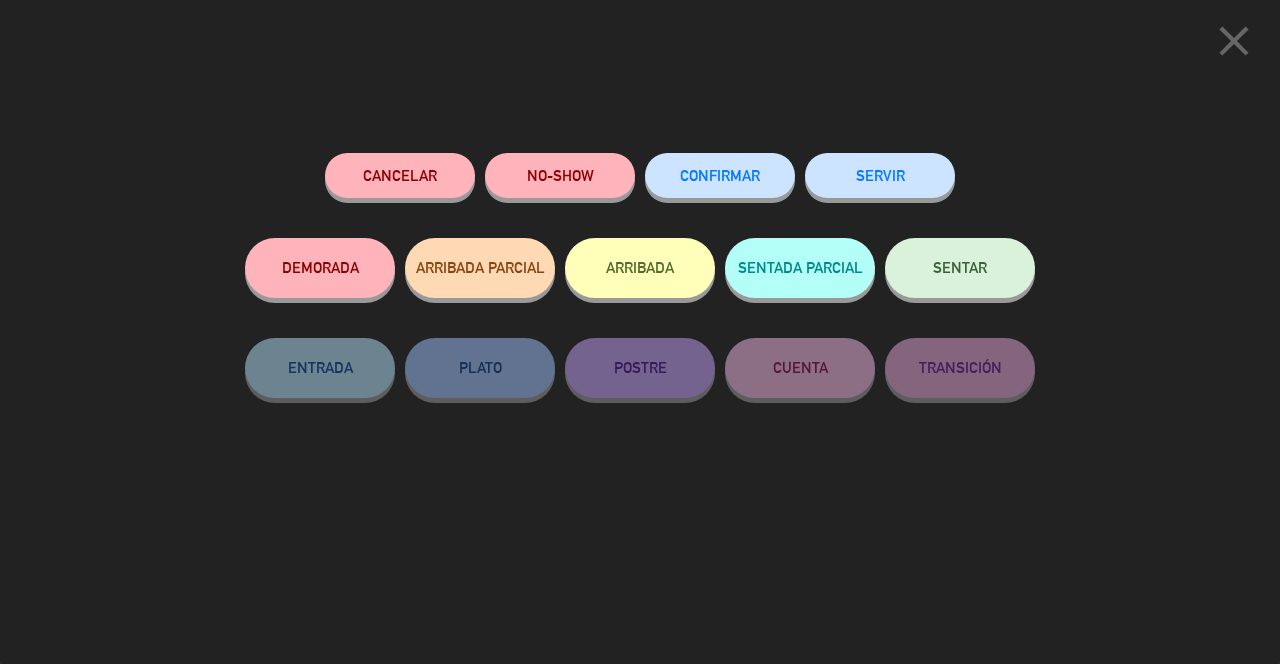 click on "SERVIR" 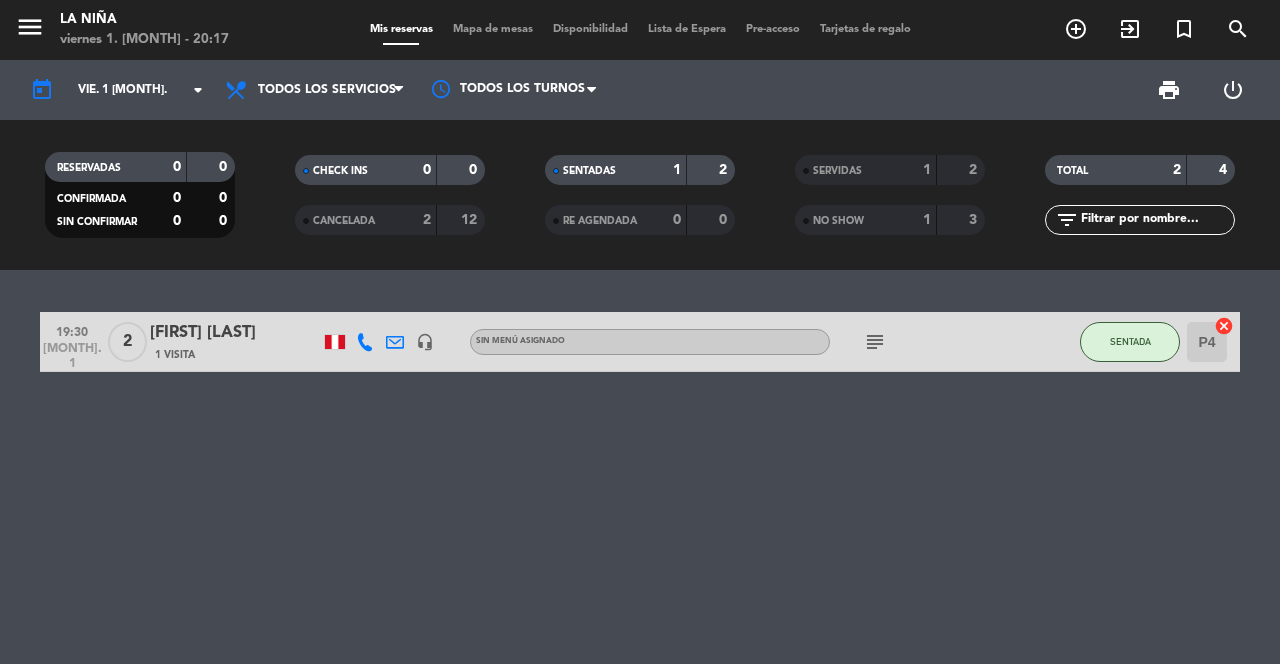 click on "SERVIDAS   1   2" 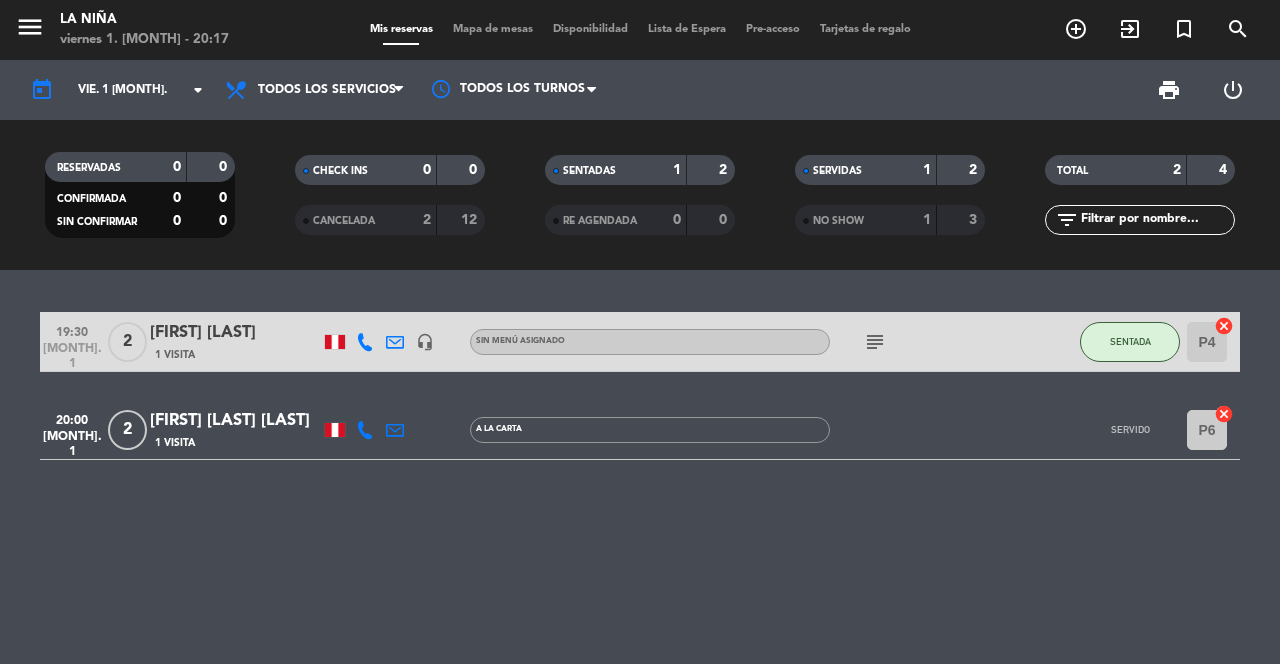 click on "[FIRST] [LAST] [LAST]" 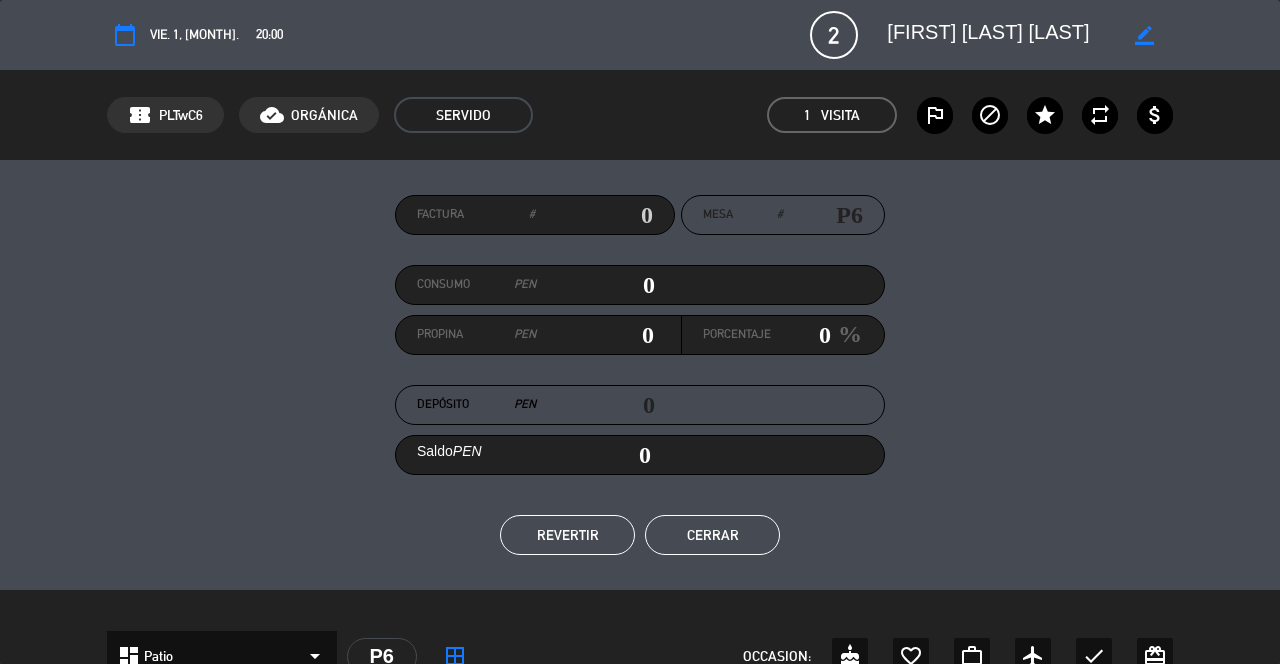 click on "REVERTIR" 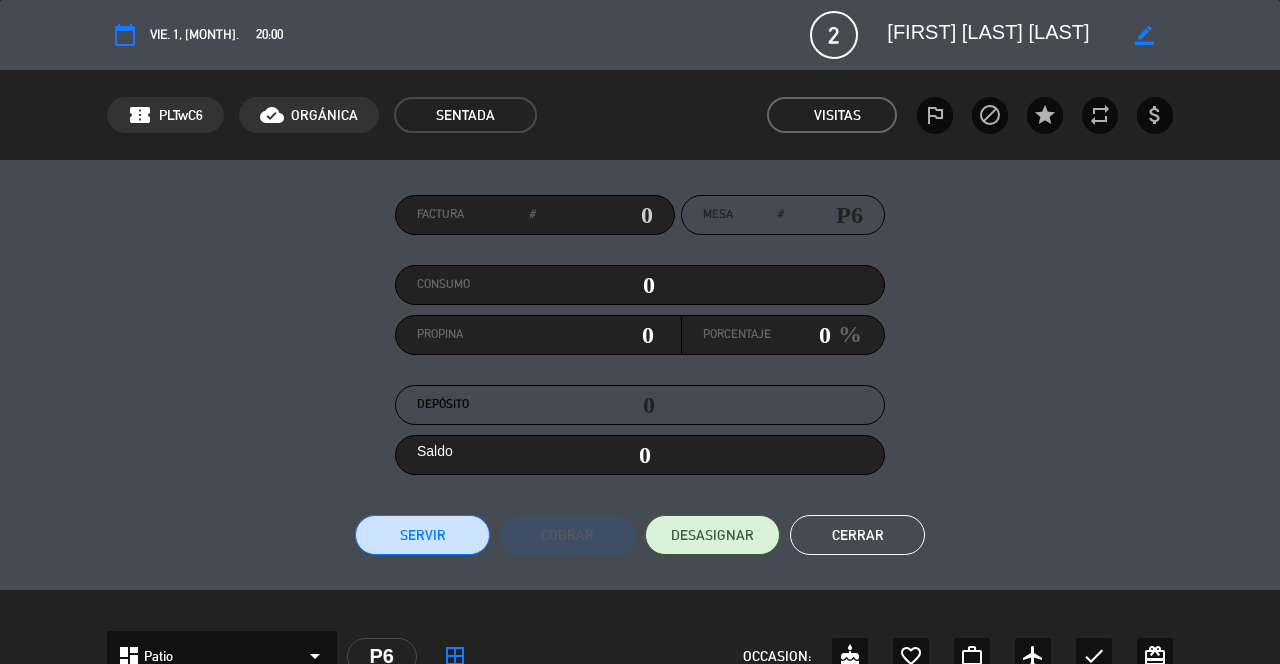 click on "Cerrar" 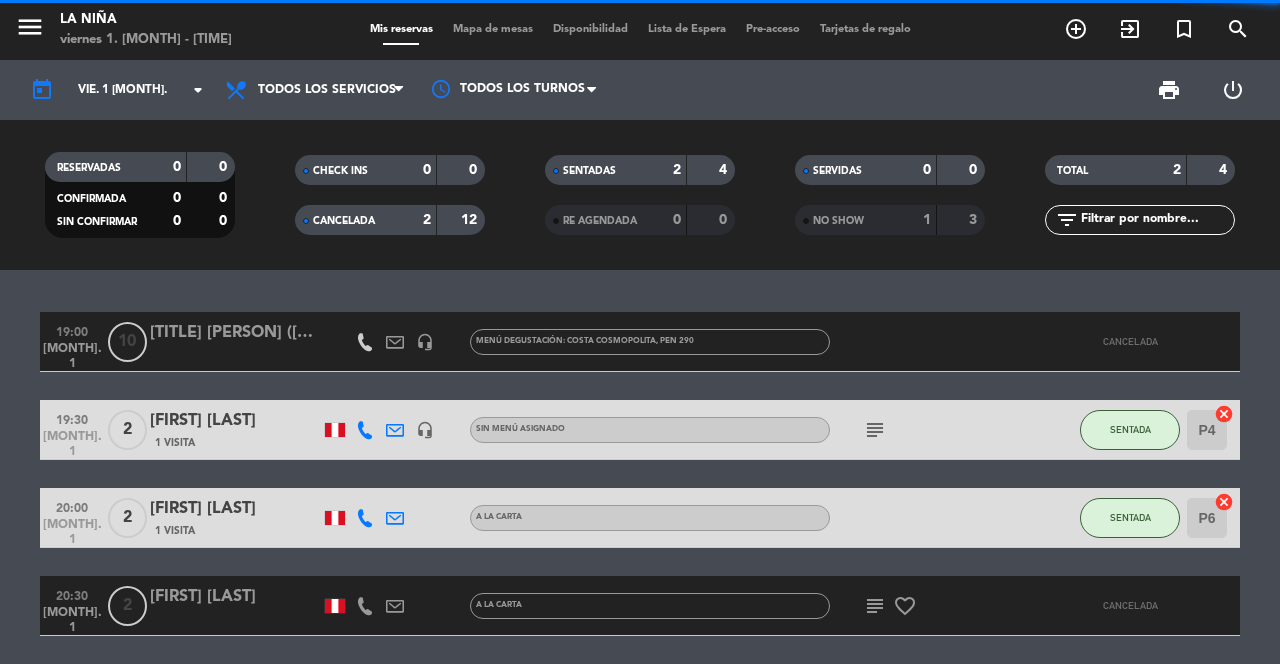 scroll, scrollTop: 0, scrollLeft: 0, axis: both 